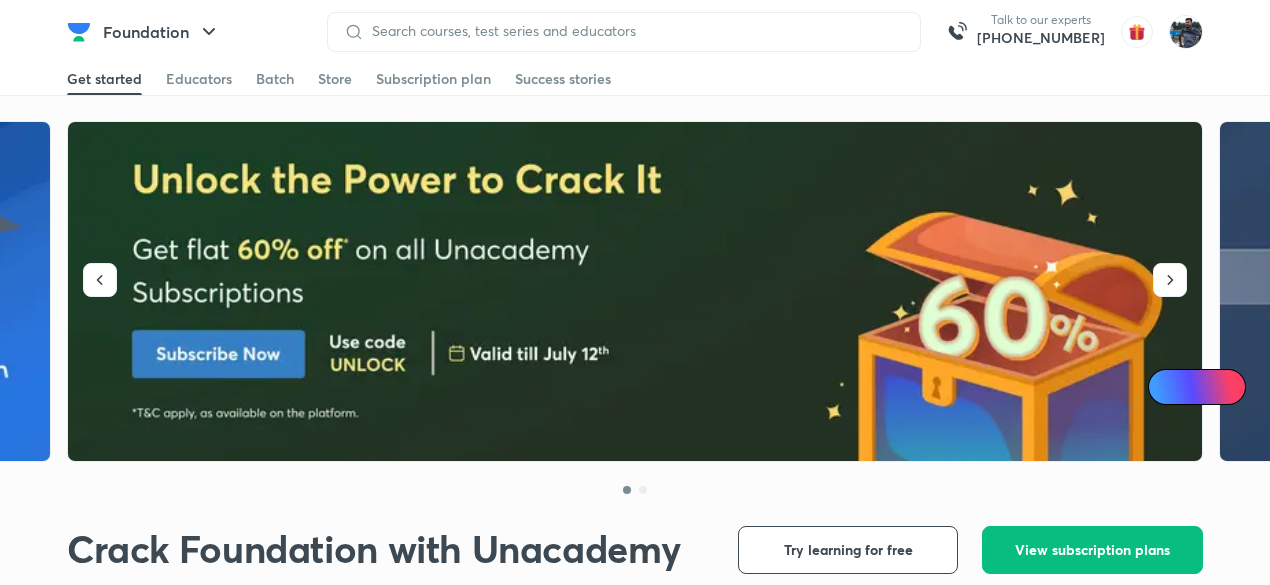 scroll, scrollTop: 0, scrollLeft: 0, axis: both 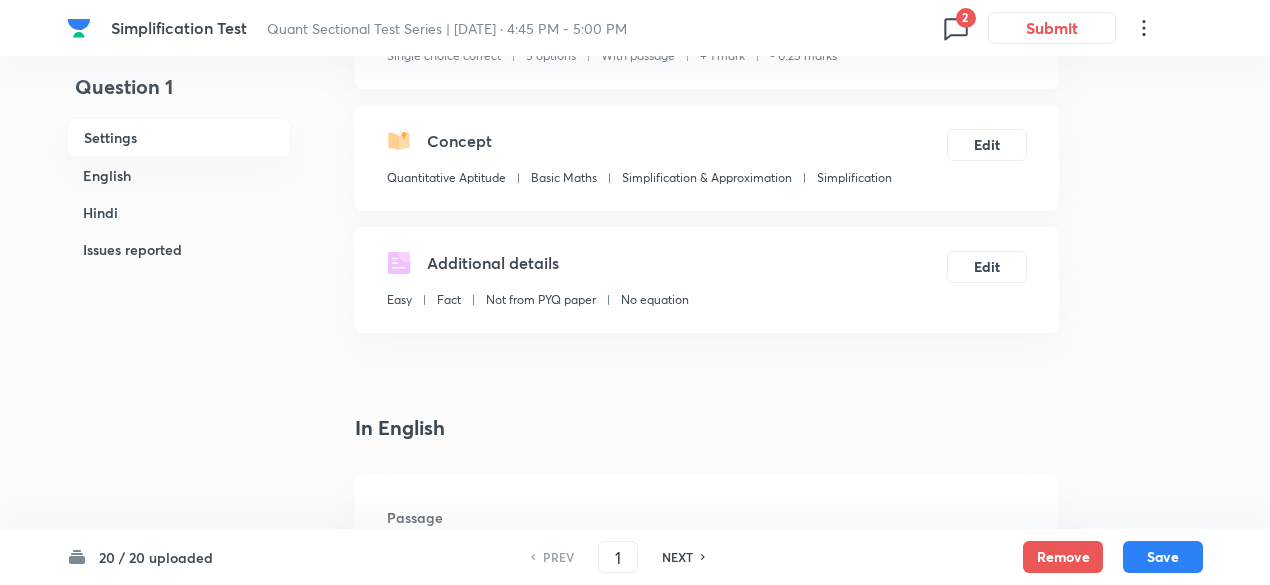 click on "2" at bounding box center (966, 18) 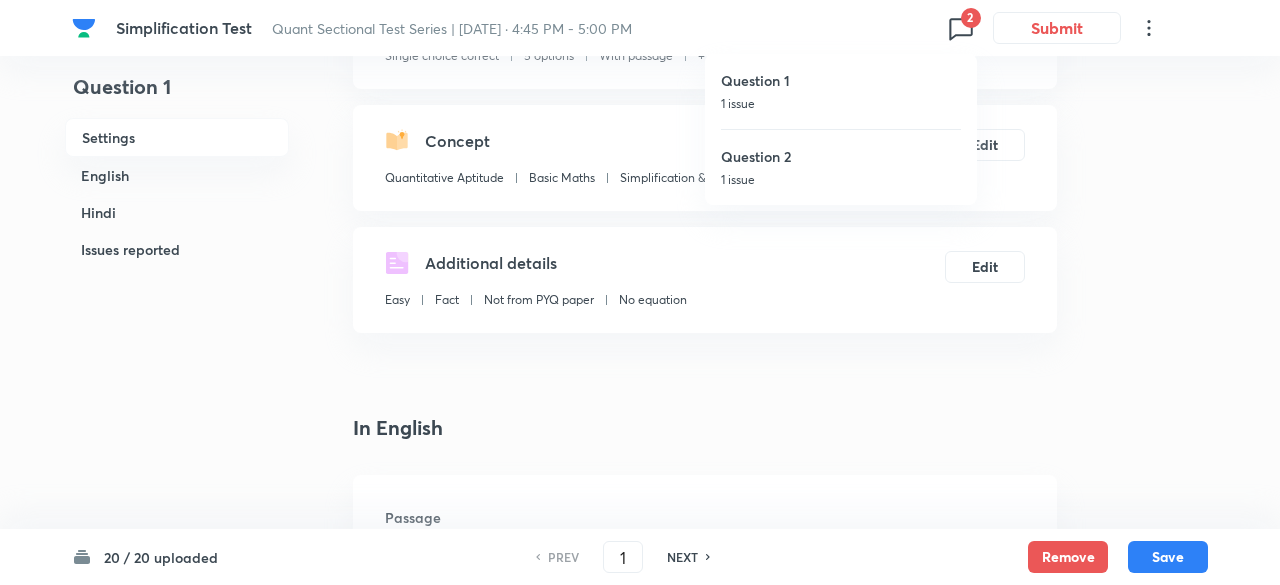 click on "Question 1" at bounding box center (841, 80) 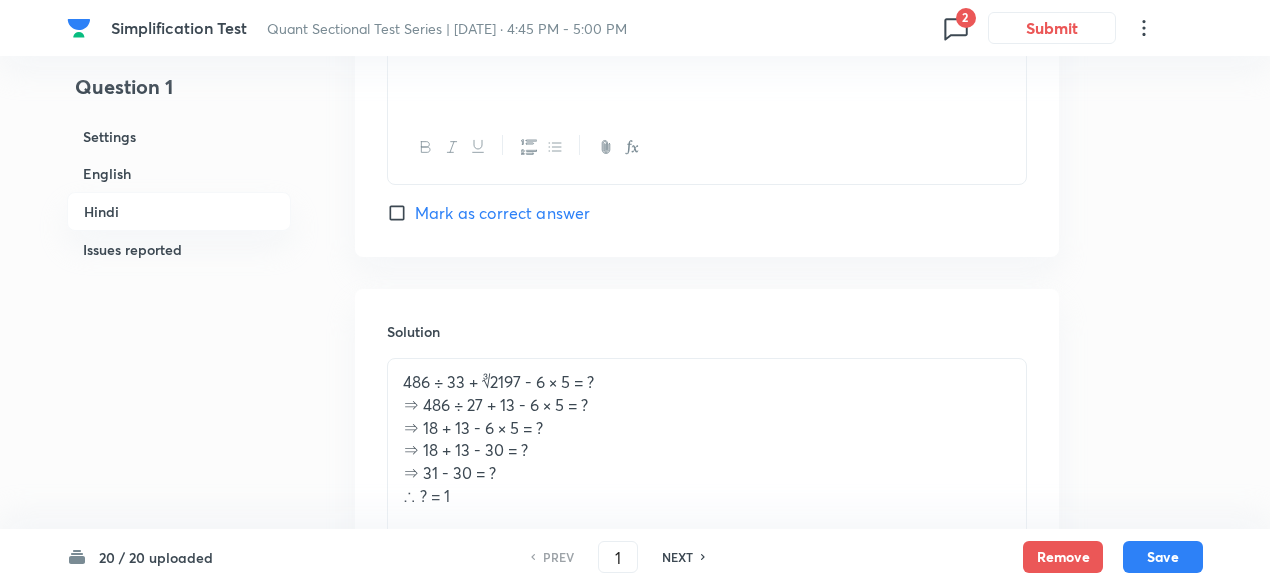 scroll, scrollTop: 5281, scrollLeft: 0, axis: vertical 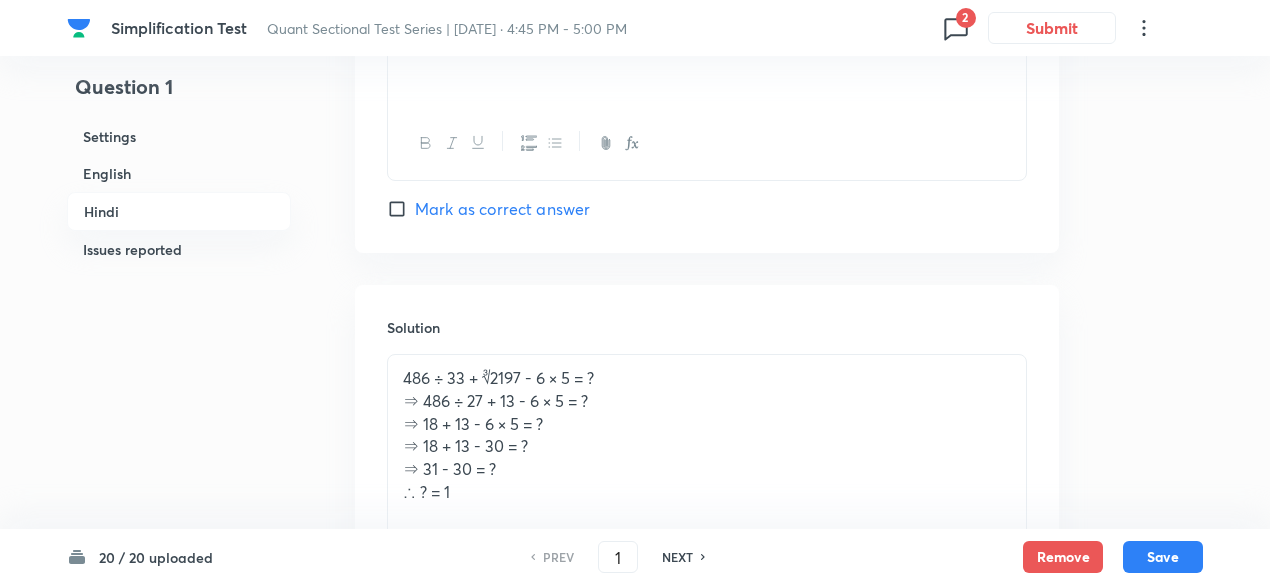 click on "486 ÷ 33 + ∛2197 - 6 × 5 = ?" at bounding box center [707, 378] 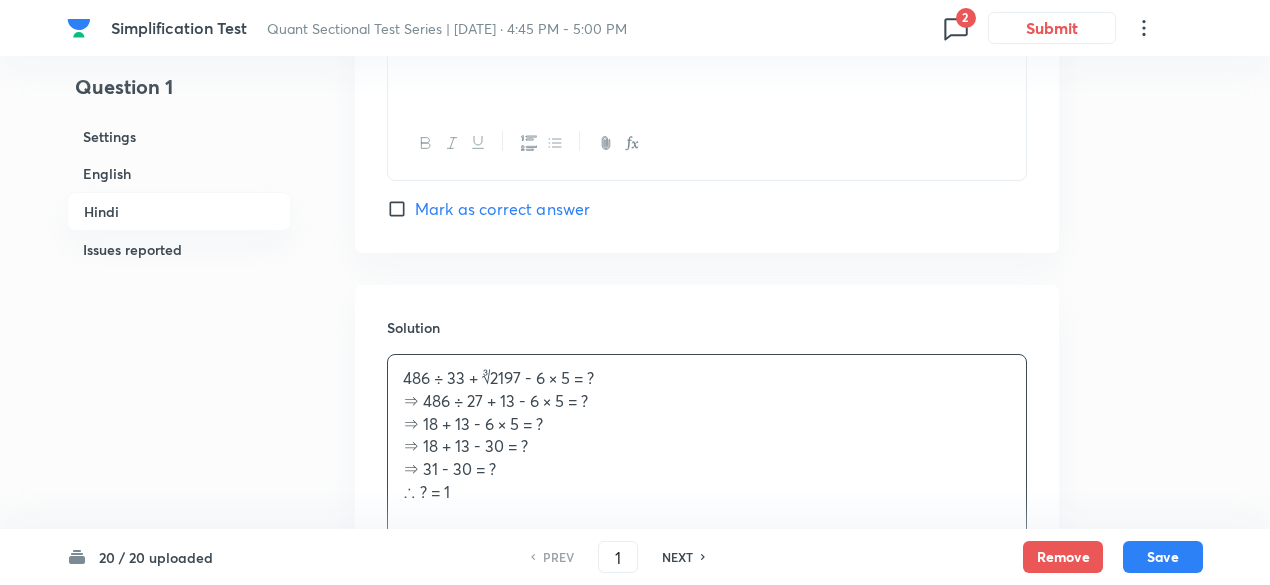 type 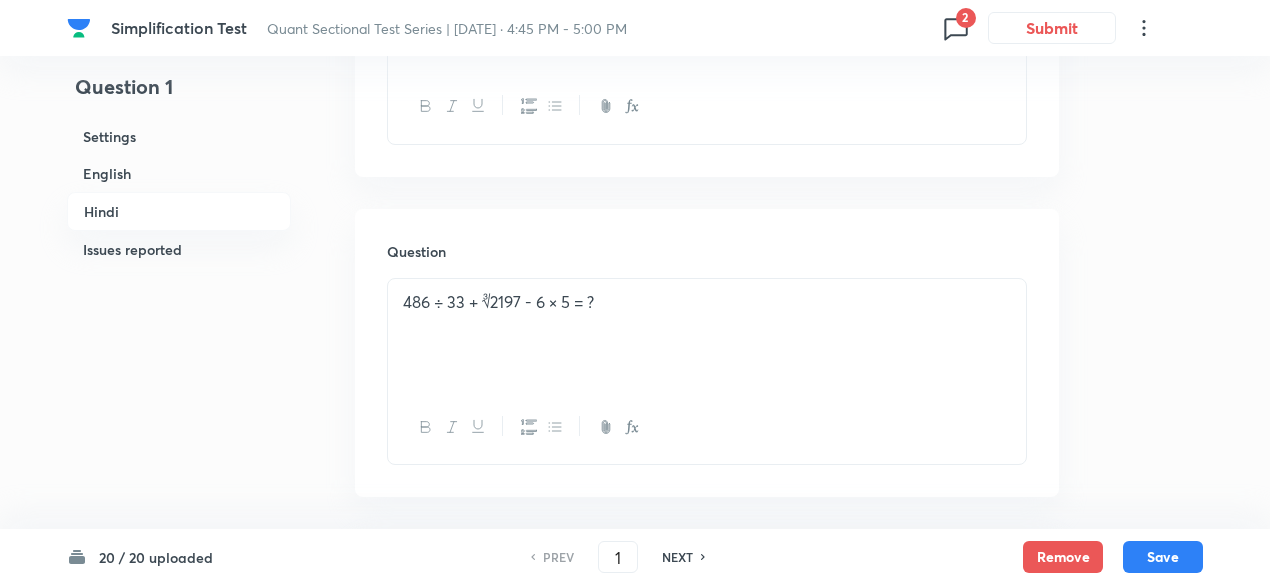 scroll, scrollTop: 3455, scrollLeft: 0, axis: vertical 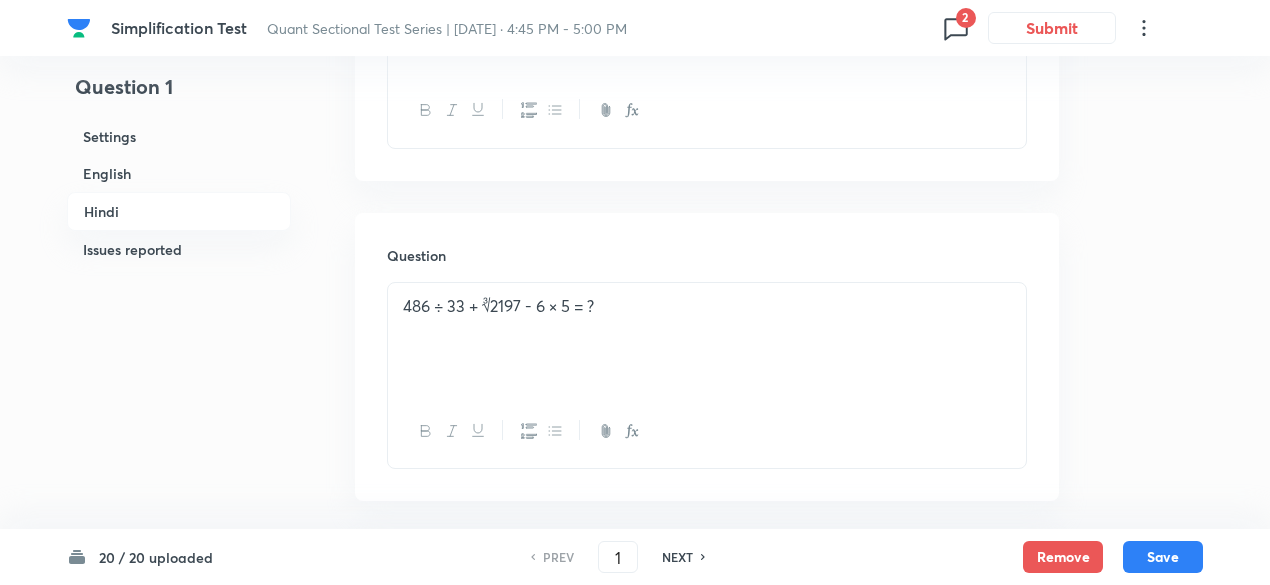 click on "486 ÷ 33 + ∛2197 - 6 × 5 = ?" at bounding box center [707, 306] 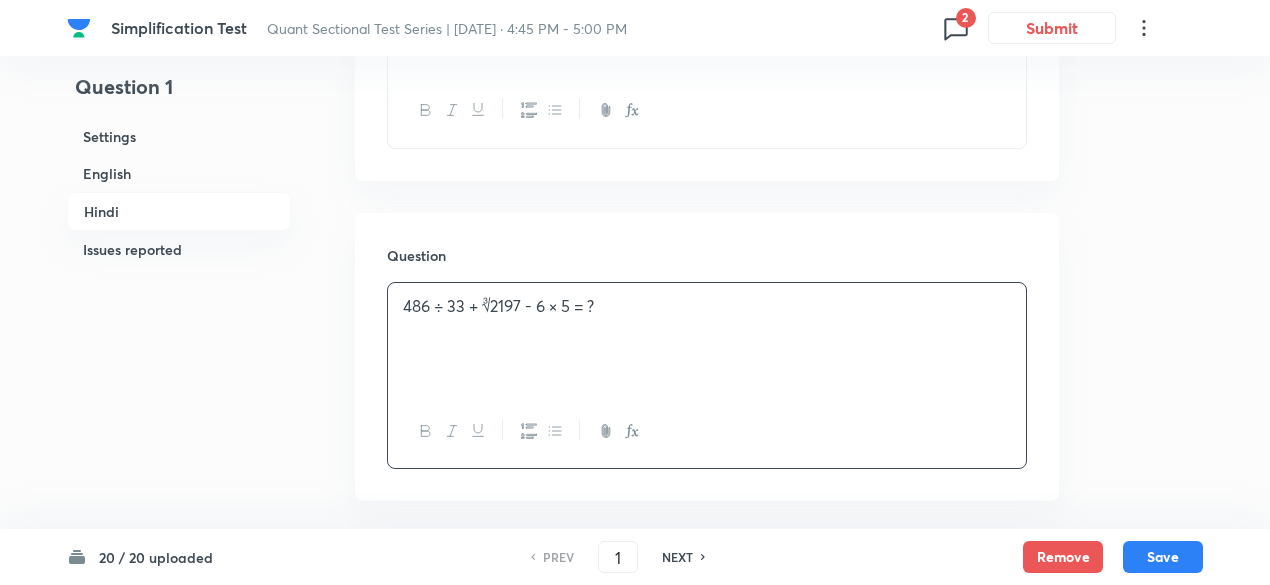 type 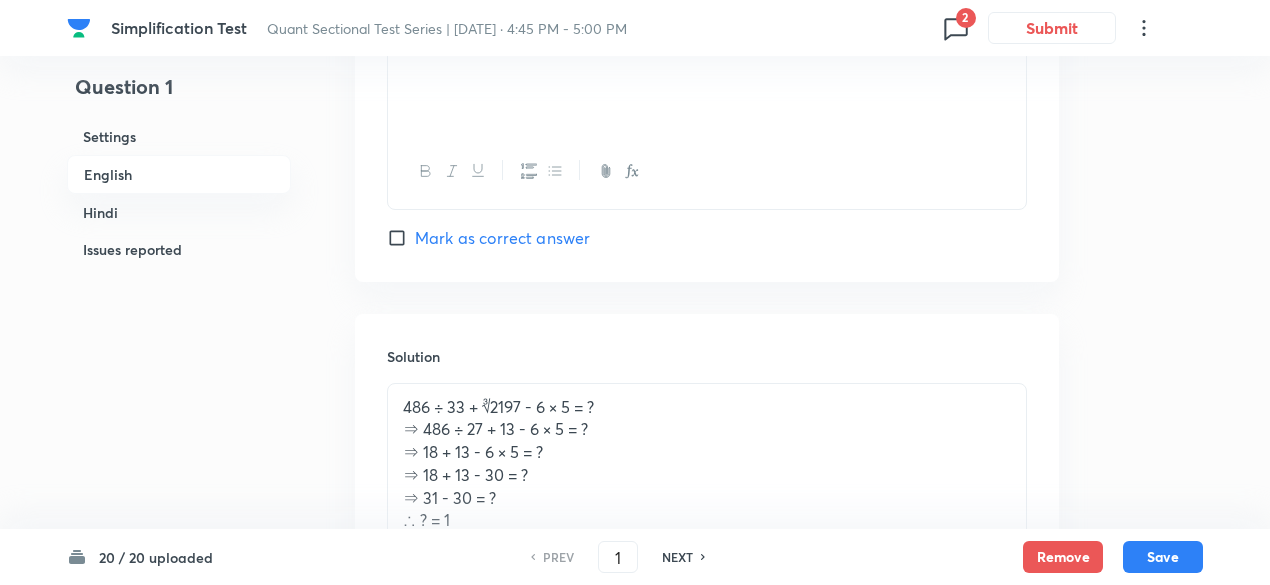 scroll, scrollTop: 2560, scrollLeft: 0, axis: vertical 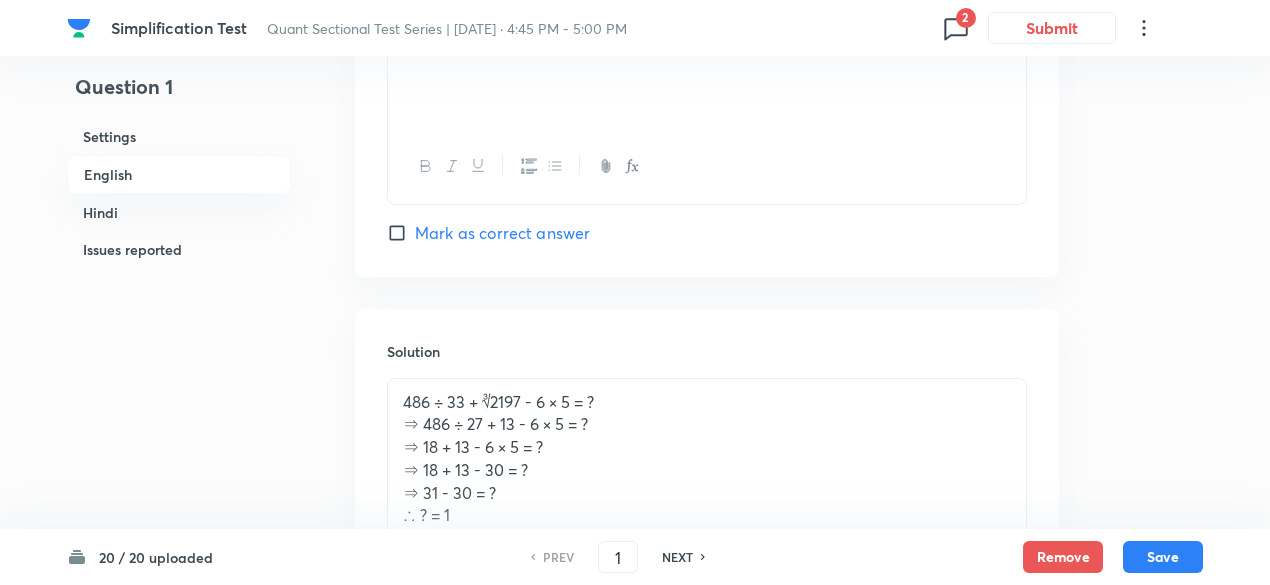 click on "486 ÷ 33 + ∛2197 - 6 × 5 = ?" at bounding box center [707, 402] 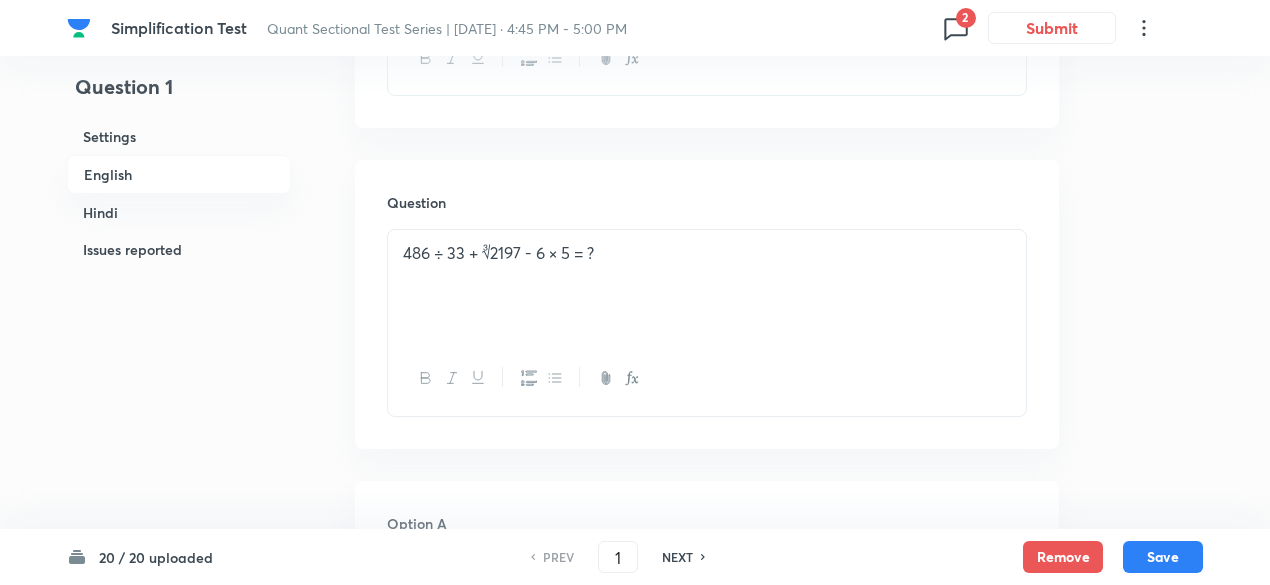 scroll, scrollTop: 738, scrollLeft: 0, axis: vertical 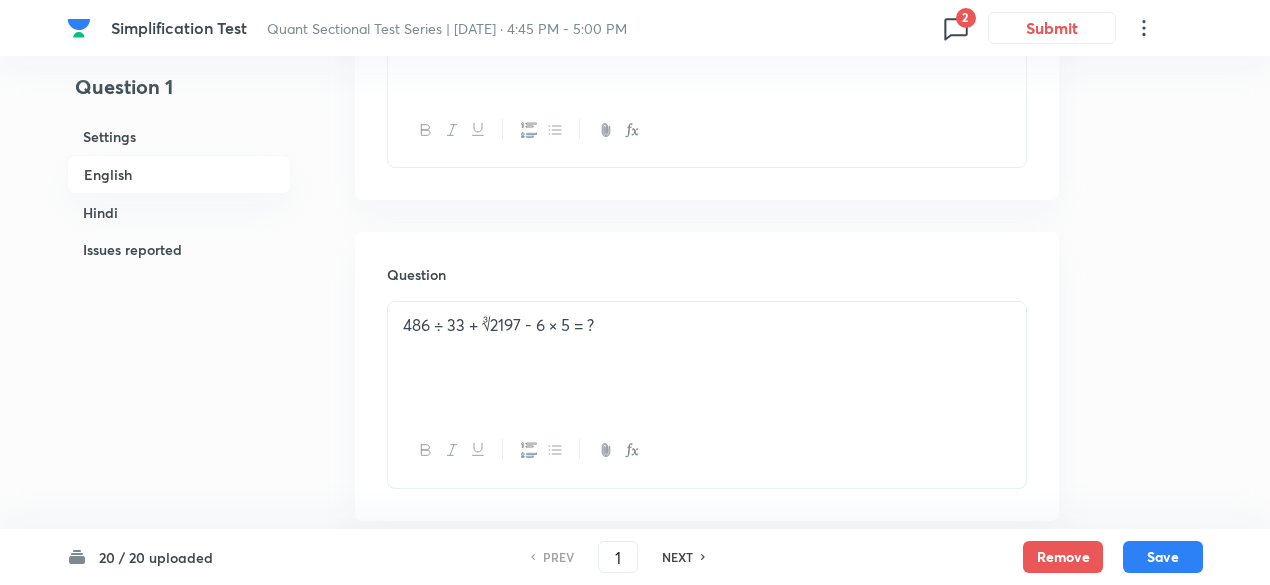 click on "486 ÷ 33 + ∛2197 - 6 × 5 = ?" at bounding box center (707, 325) 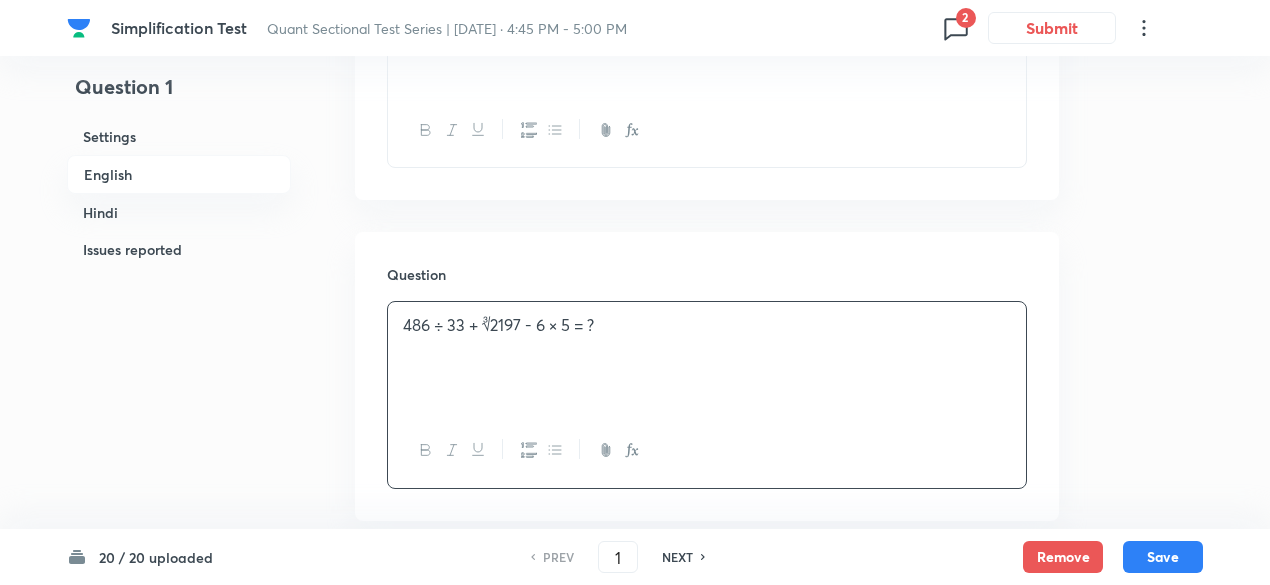 type 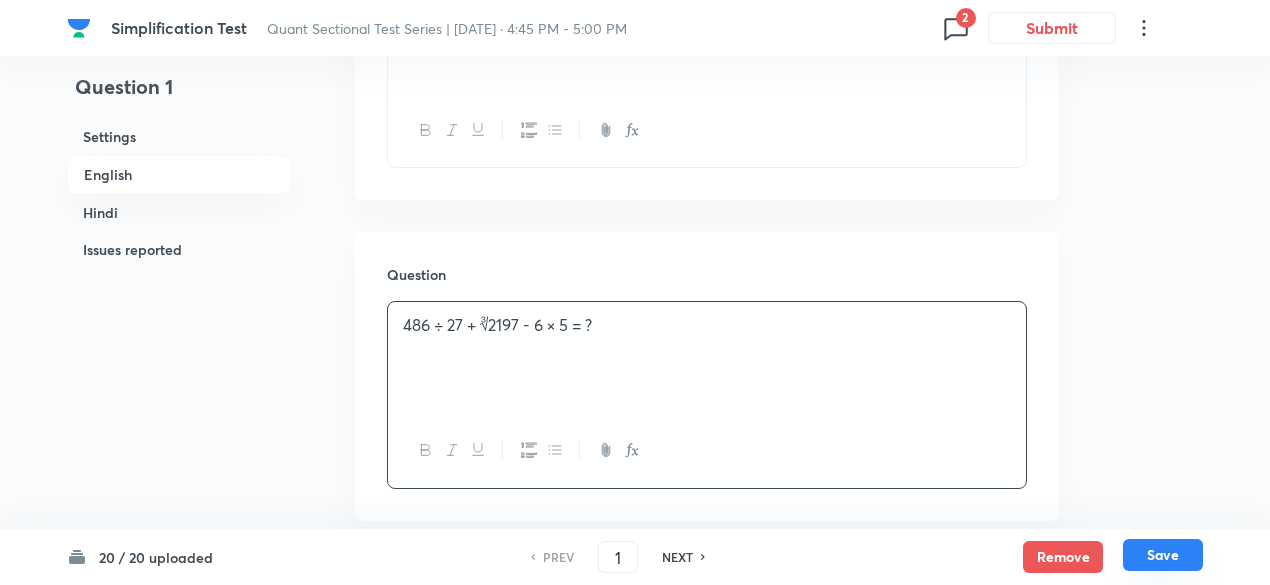 click on "Save" at bounding box center (1163, 555) 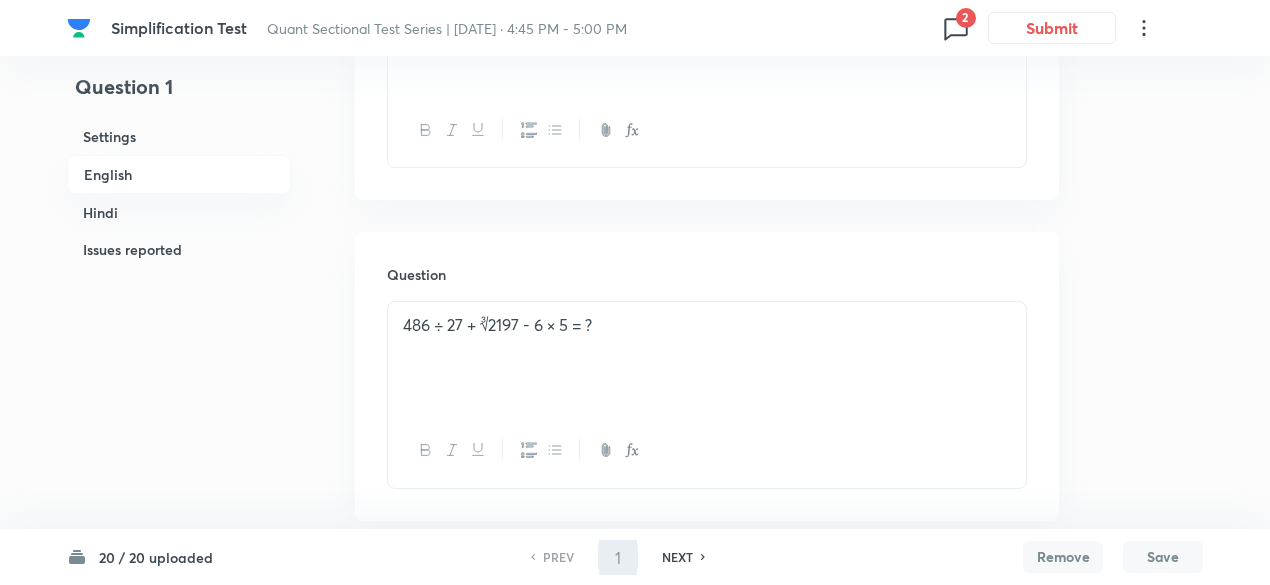 type on "2" 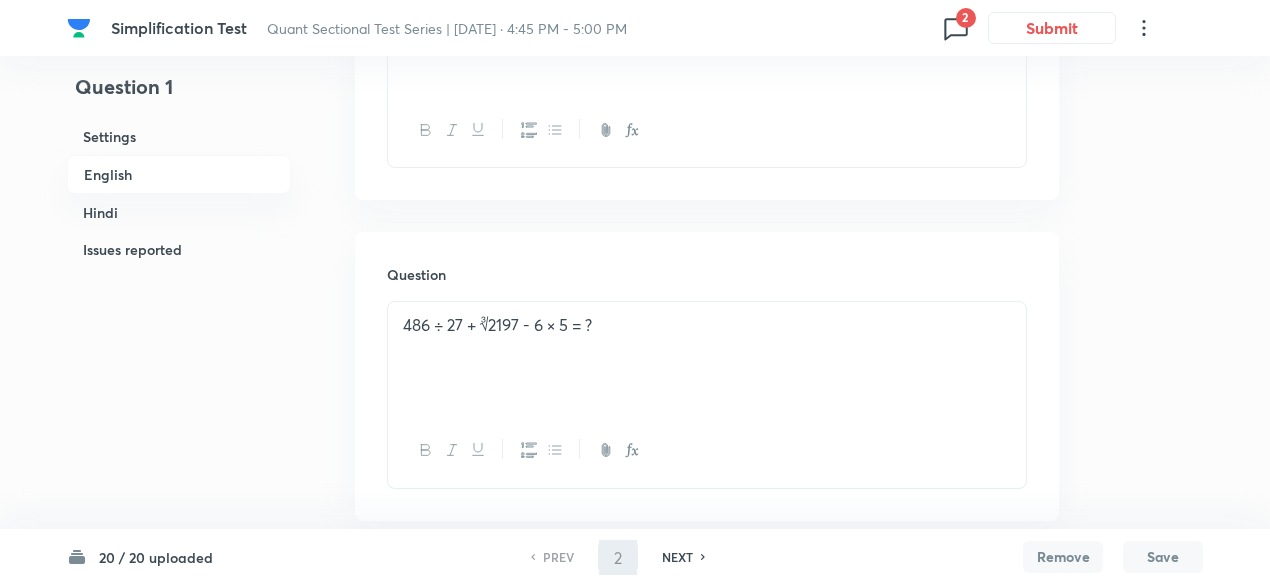 checkbox on "false" 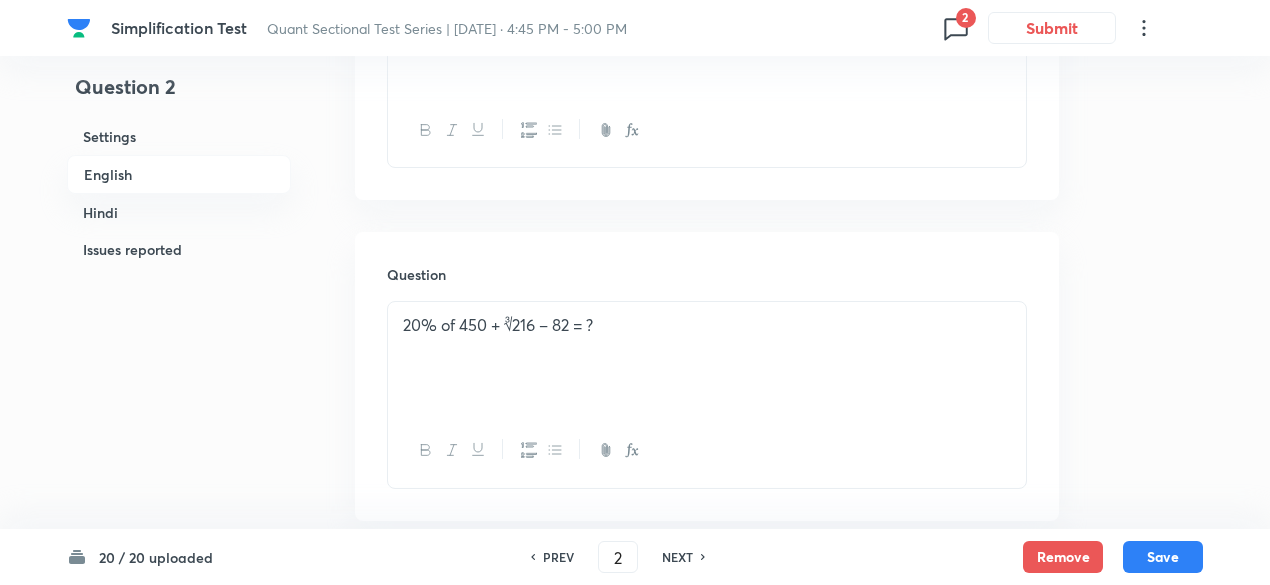 click 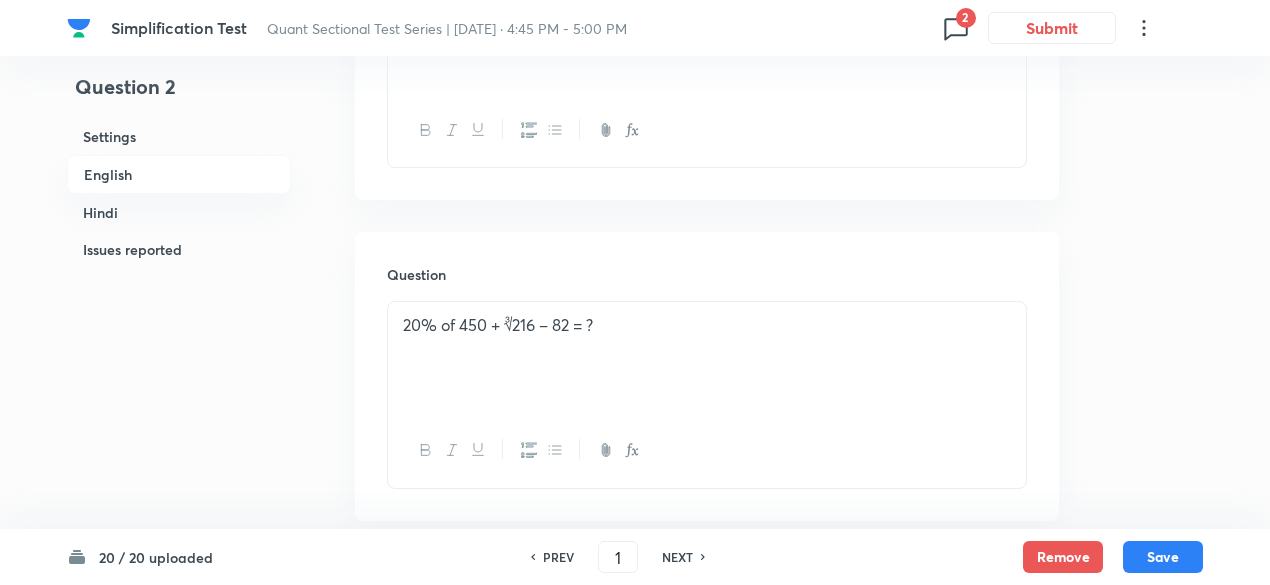 checkbox on "false" 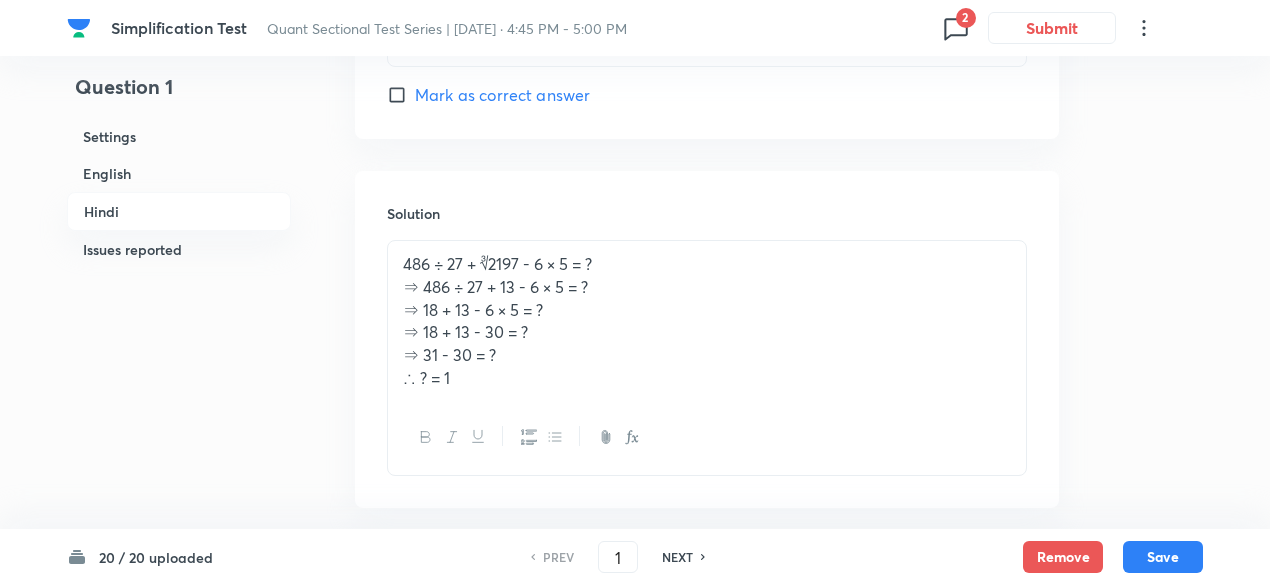 scroll, scrollTop: 5947, scrollLeft: 0, axis: vertical 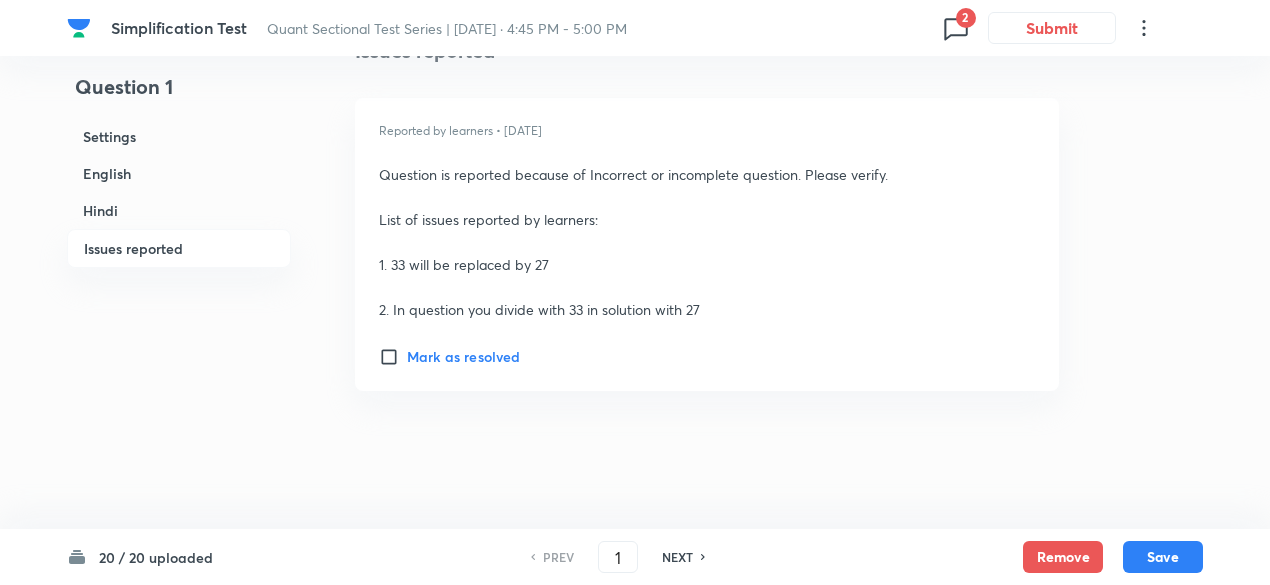 click on "NEXT" at bounding box center [677, 557] 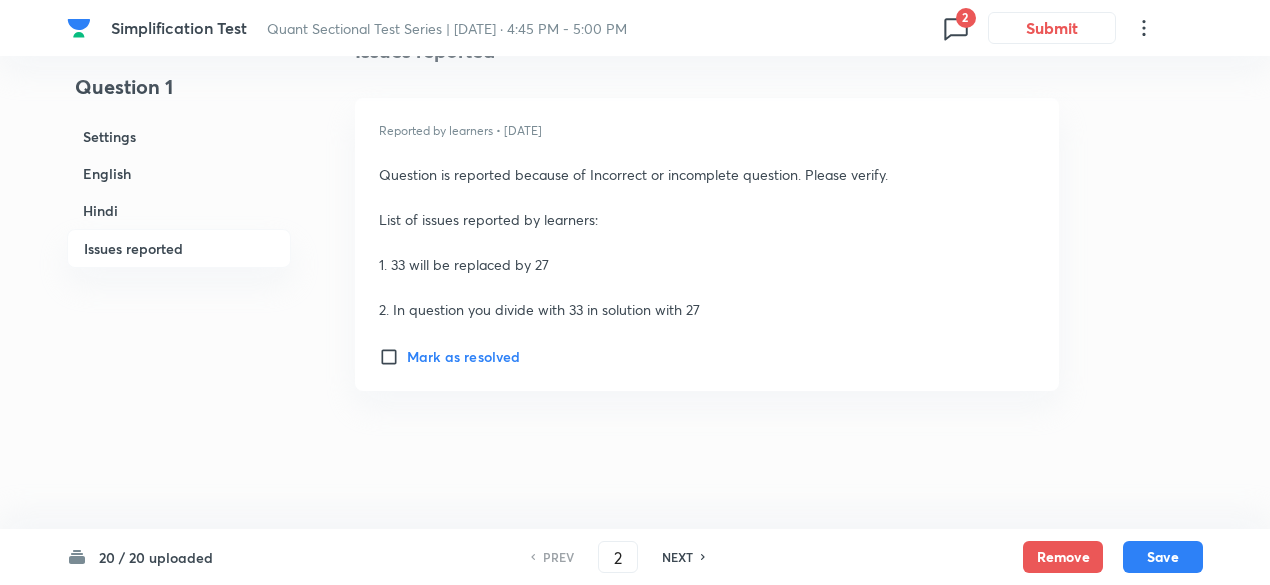 scroll, scrollTop: 5922, scrollLeft: 0, axis: vertical 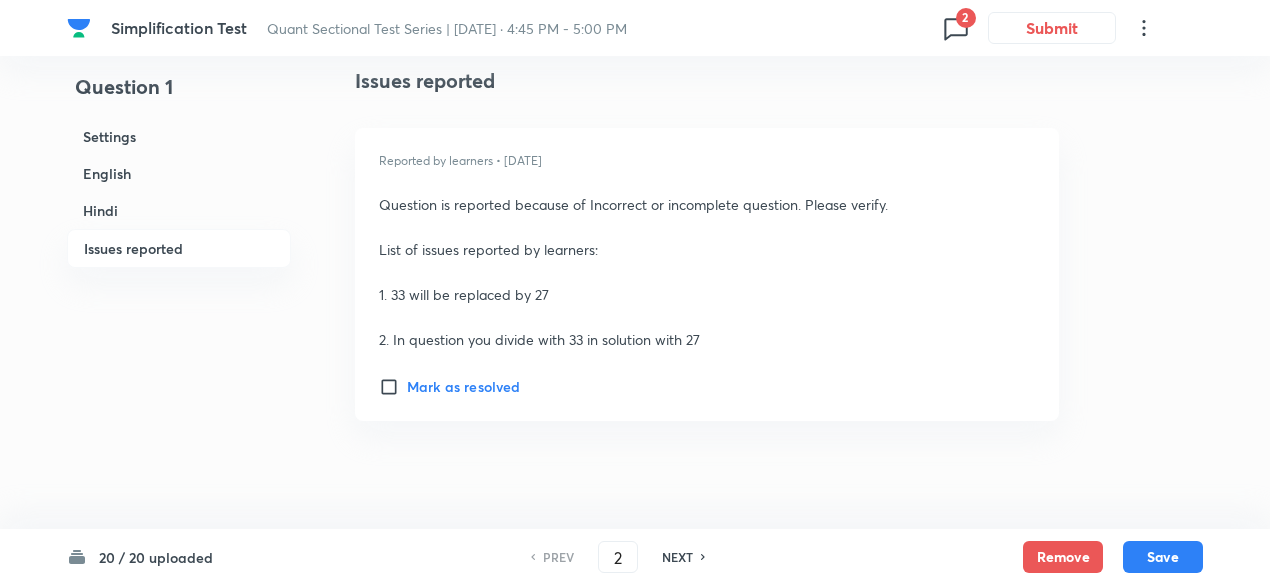 checkbox on "false" 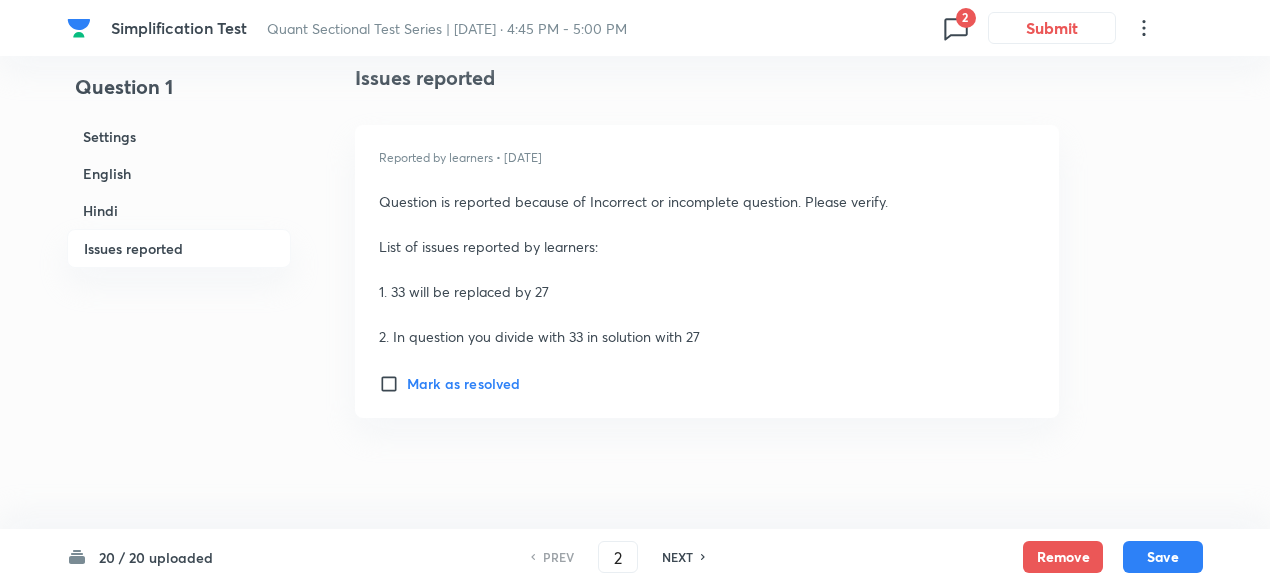 checkbox on "true" 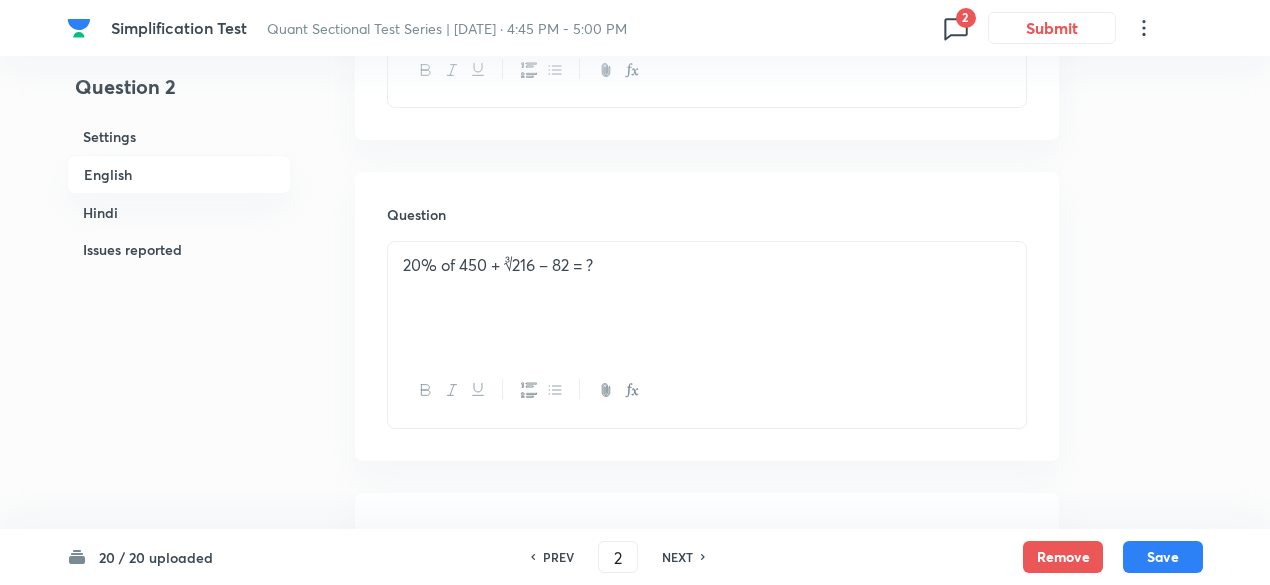 scroll, scrollTop: 799, scrollLeft: 0, axis: vertical 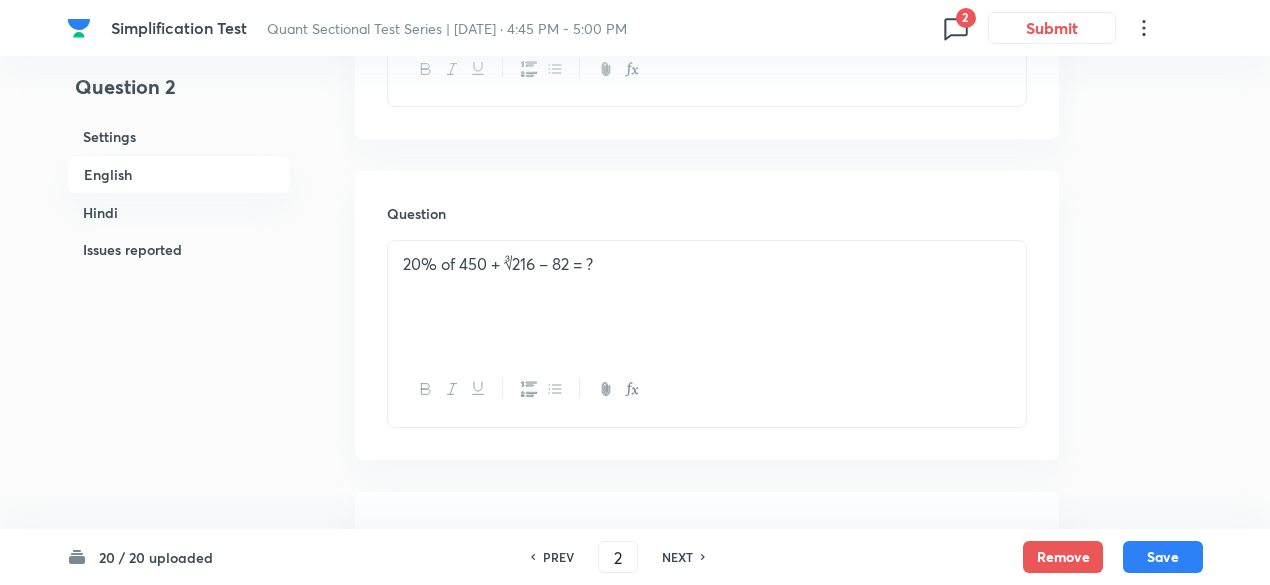 click on "PREV" at bounding box center (558, 557) 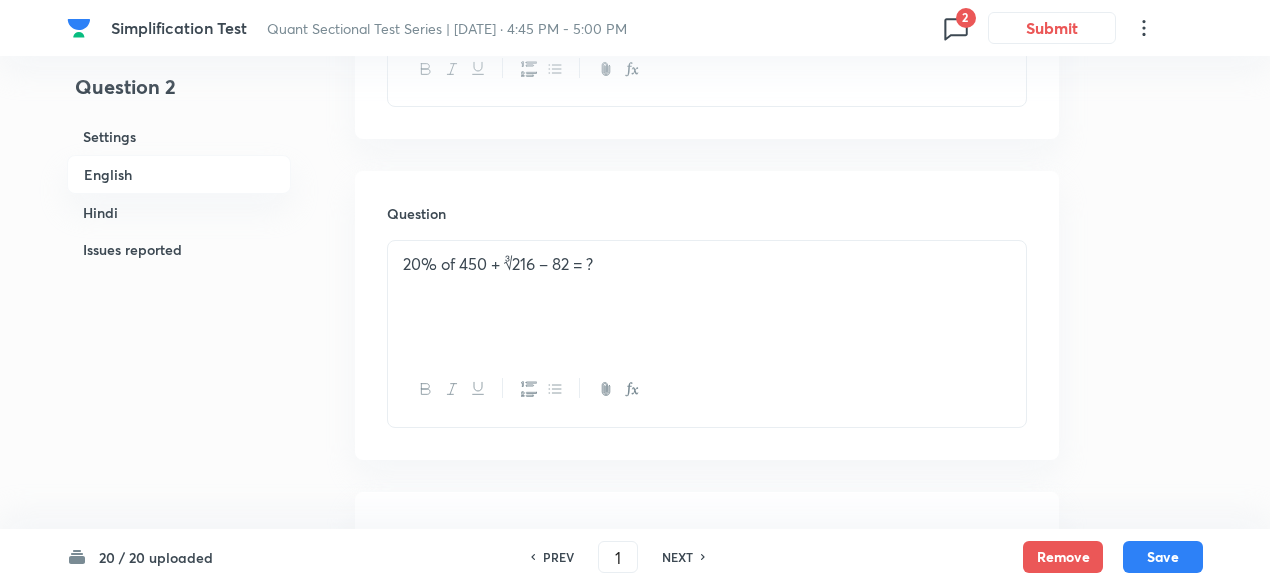 checkbox on "false" 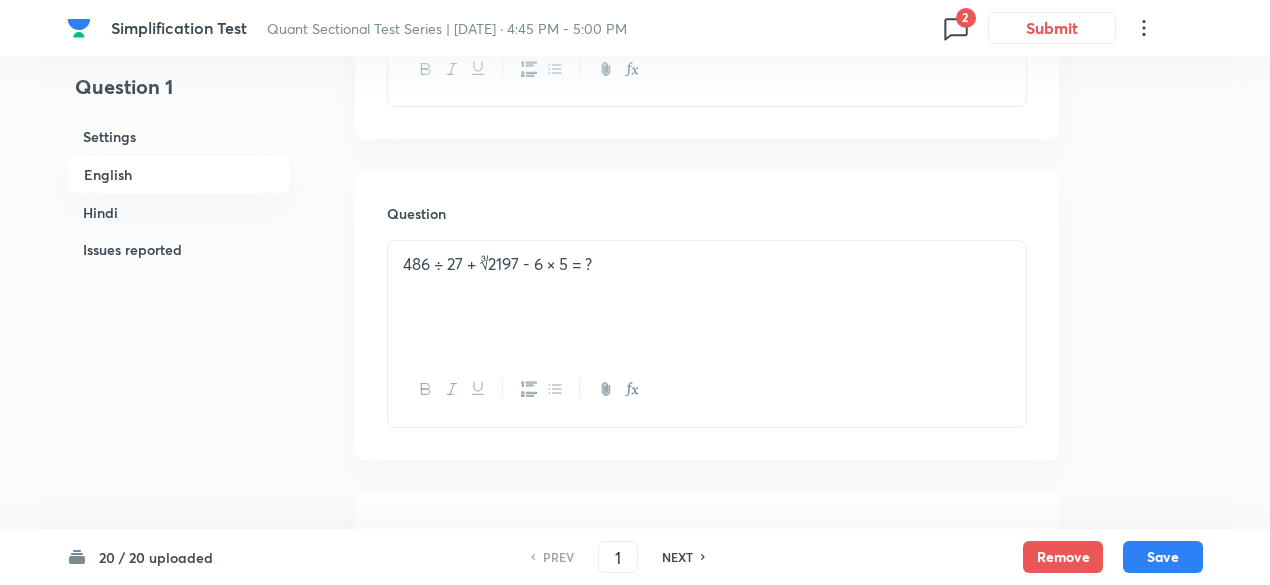 checkbox on "true" 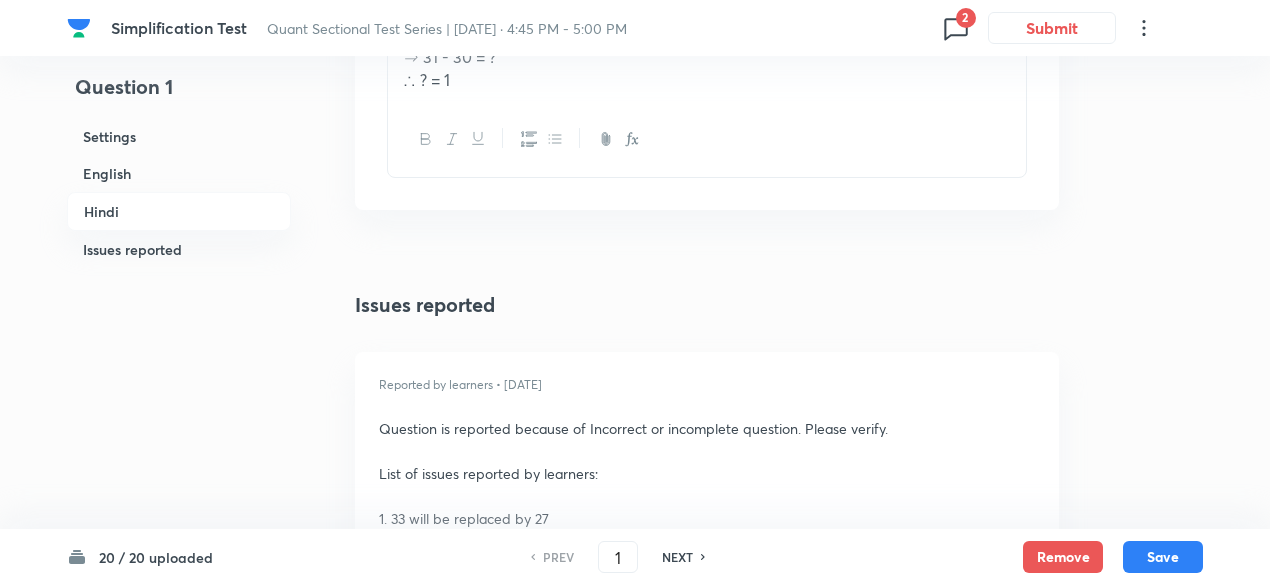 scroll, scrollTop: 5947, scrollLeft: 0, axis: vertical 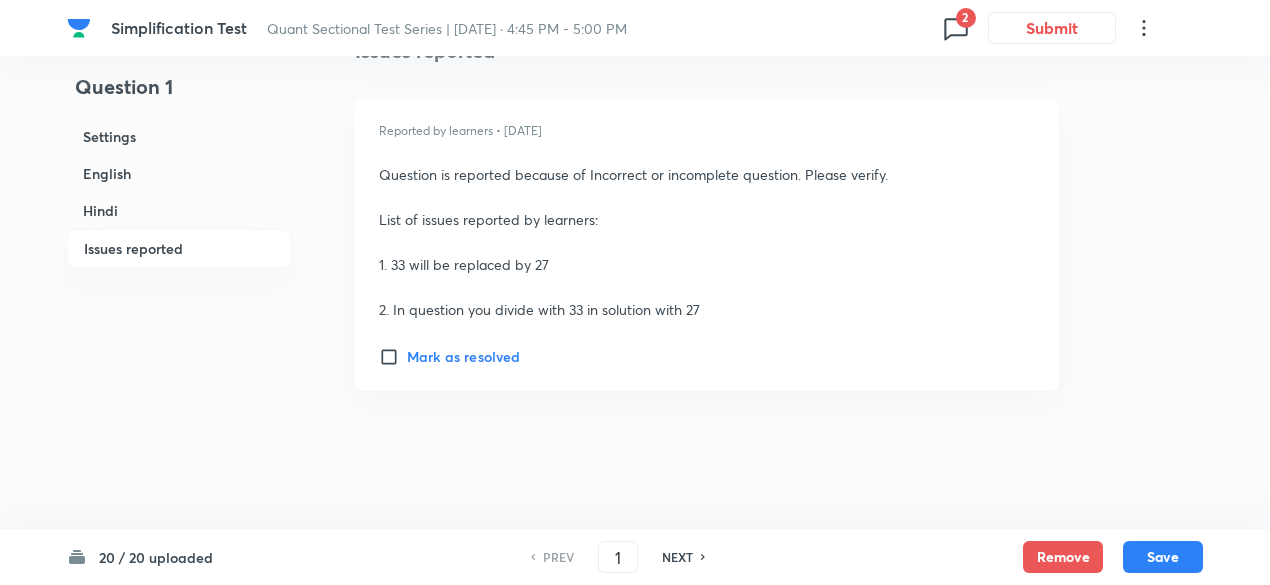 click on "Mark as resolved" at bounding box center (393, 357) 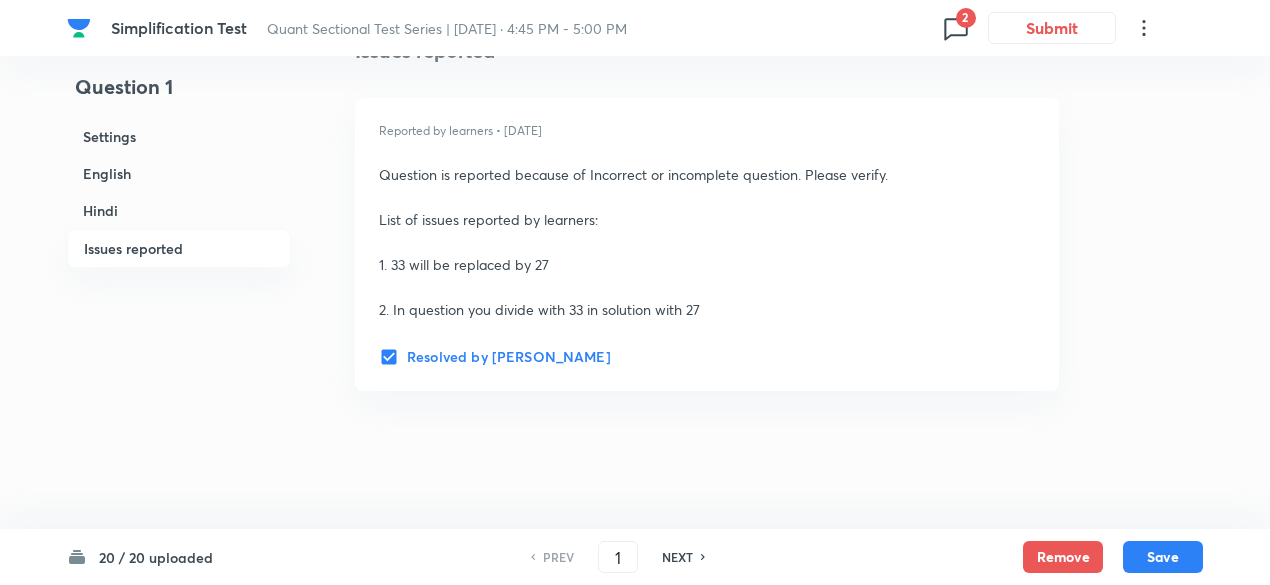 click on "Resolved by Thamarai Selvan" at bounding box center (393, 357) 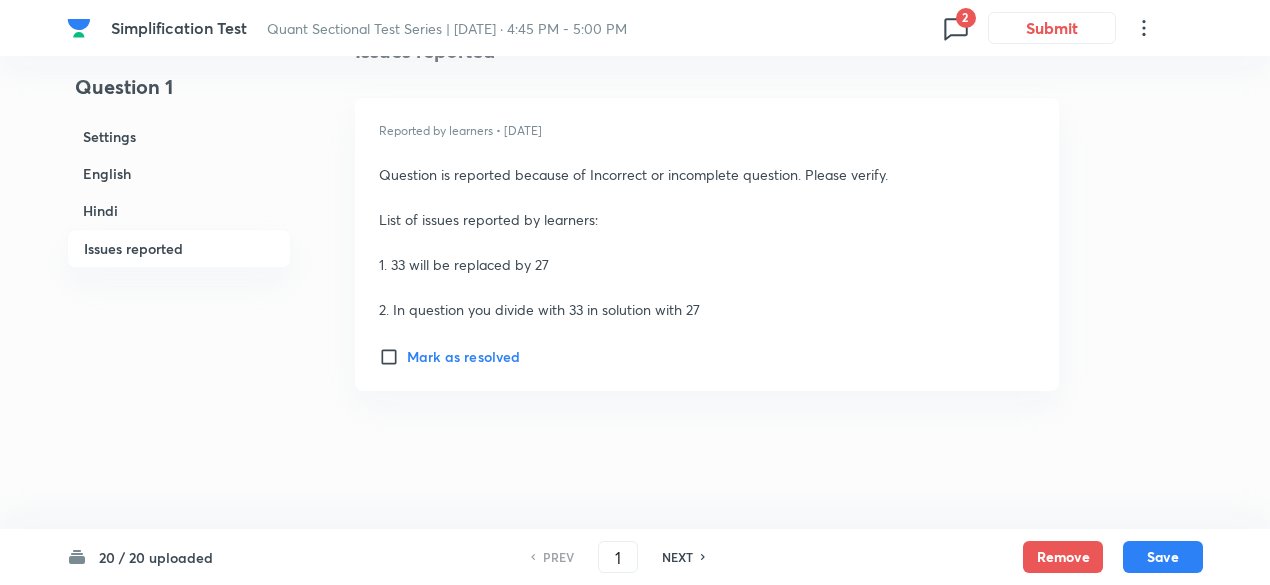 click on "NEXT" at bounding box center (677, 557) 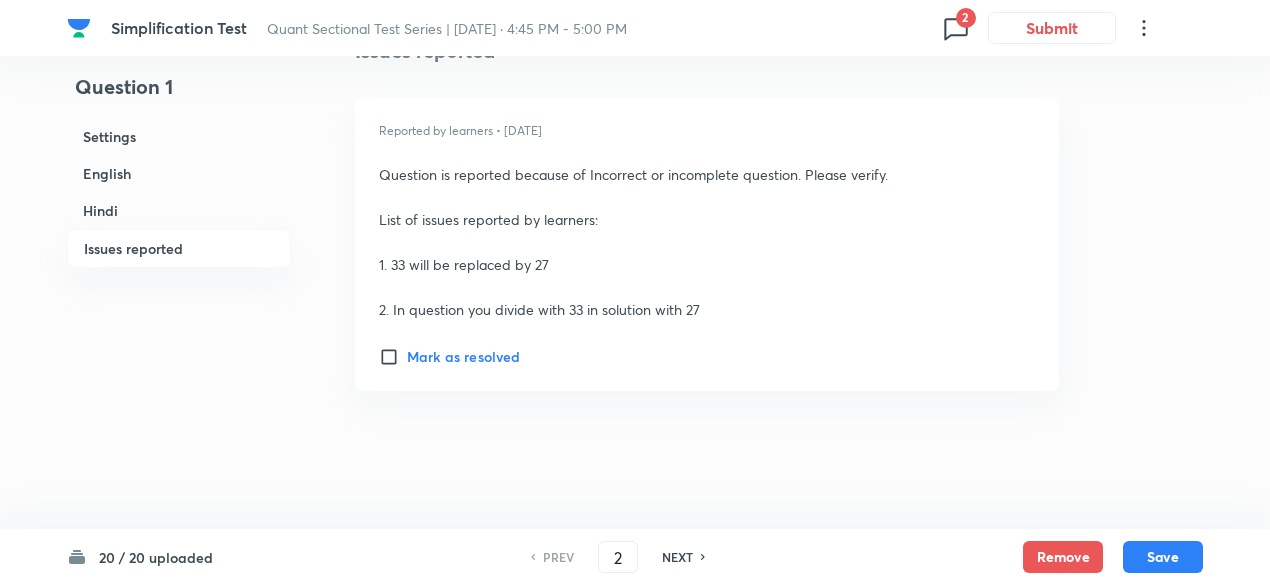 checkbox on "false" 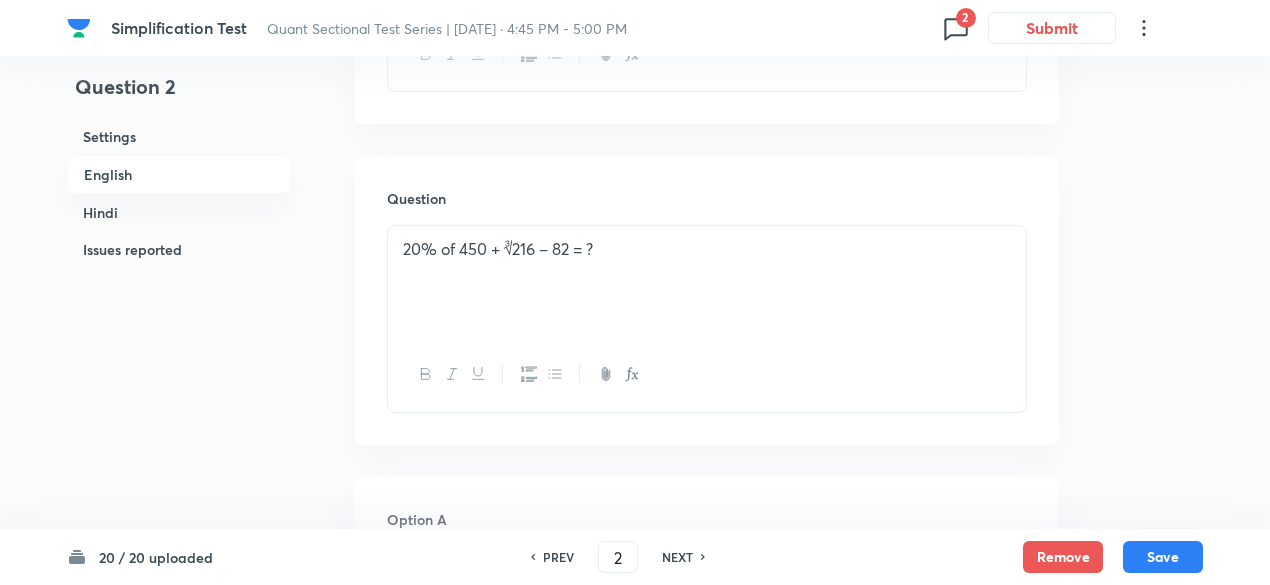 scroll, scrollTop: 818, scrollLeft: 0, axis: vertical 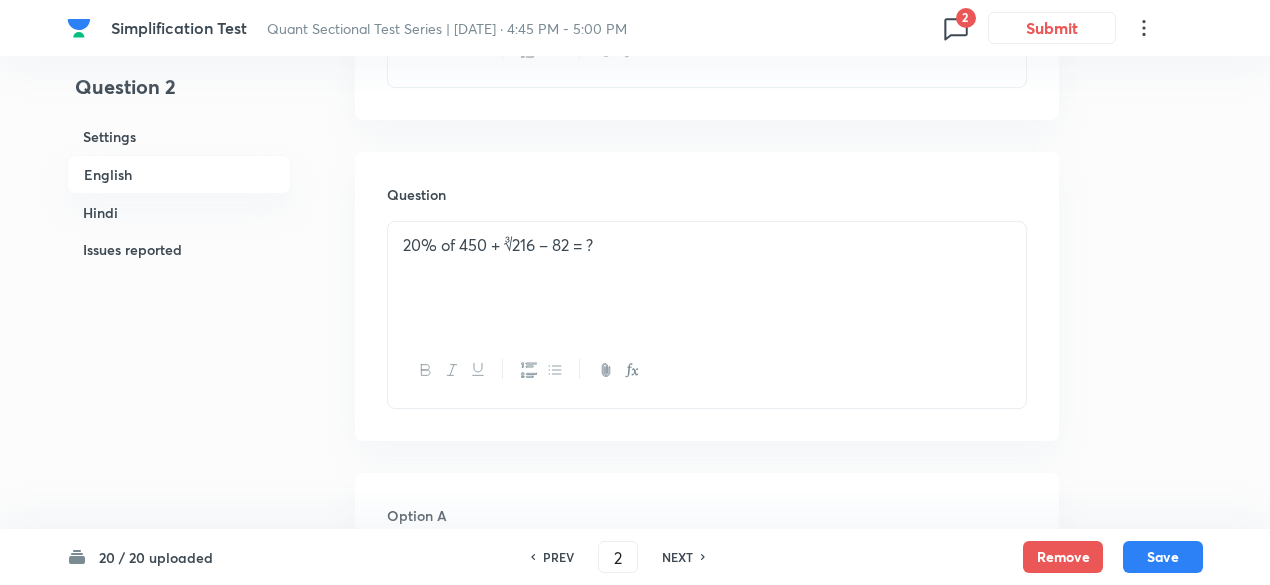 click on "20% of 450 + ∛216 – 82 = ?" at bounding box center [707, 245] 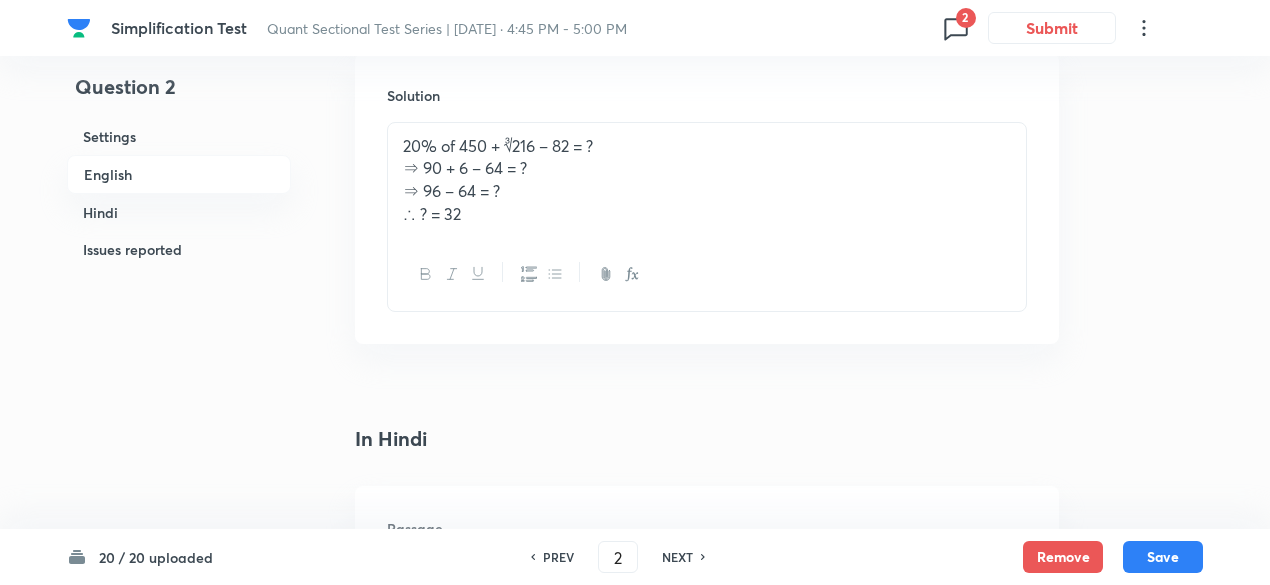 scroll, scrollTop: 2813, scrollLeft: 0, axis: vertical 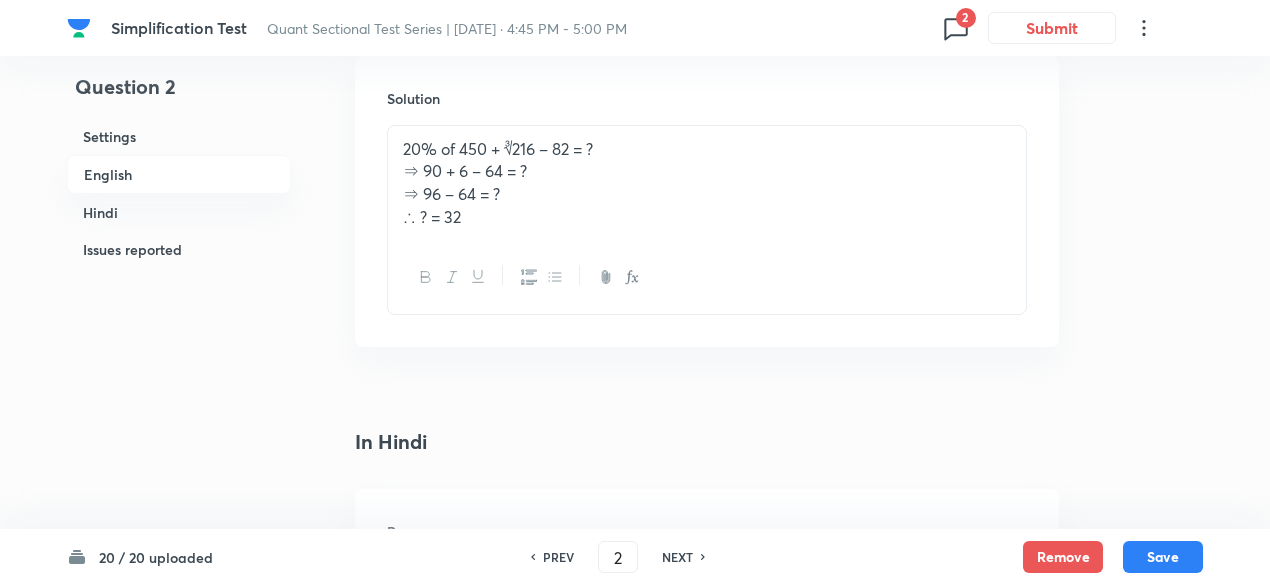 click on "20% of 450 + ∛216 – 82 = ?" at bounding box center [707, 149] 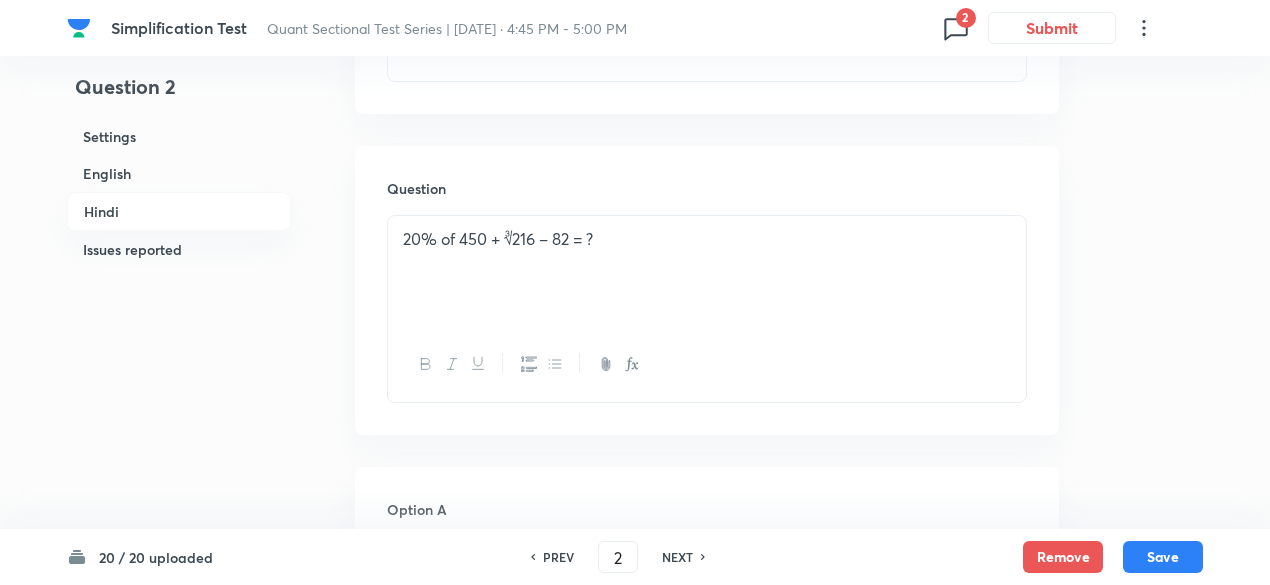 scroll, scrollTop: 3505, scrollLeft: 0, axis: vertical 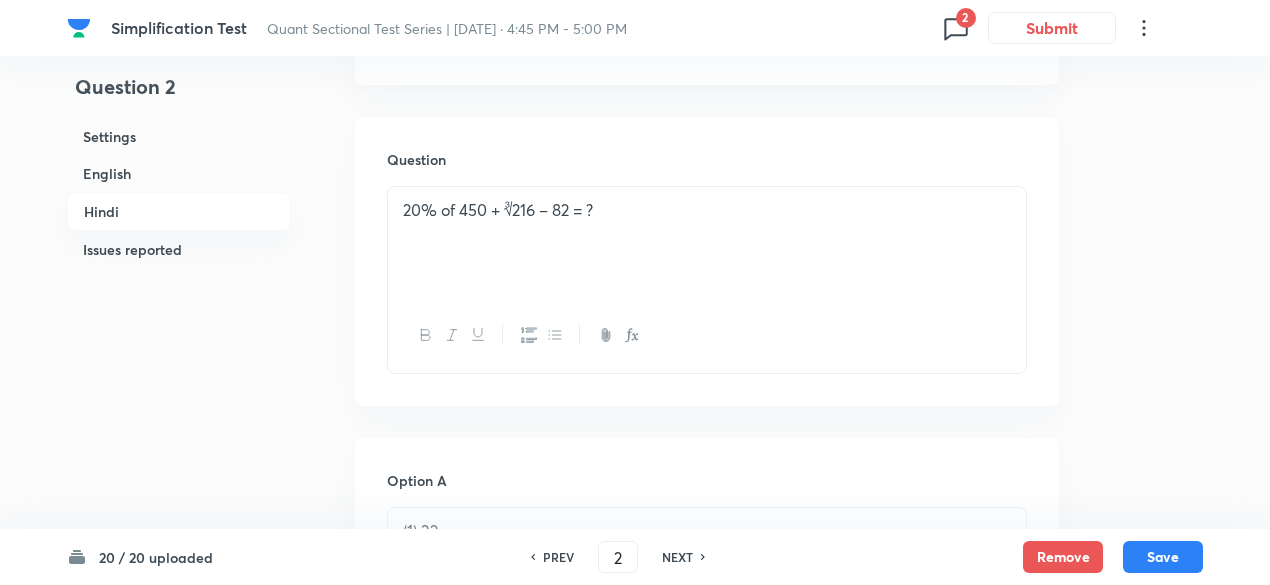 click on "20% of 450 + ∛216 – 82 = ?" at bounding box center (707, 210) 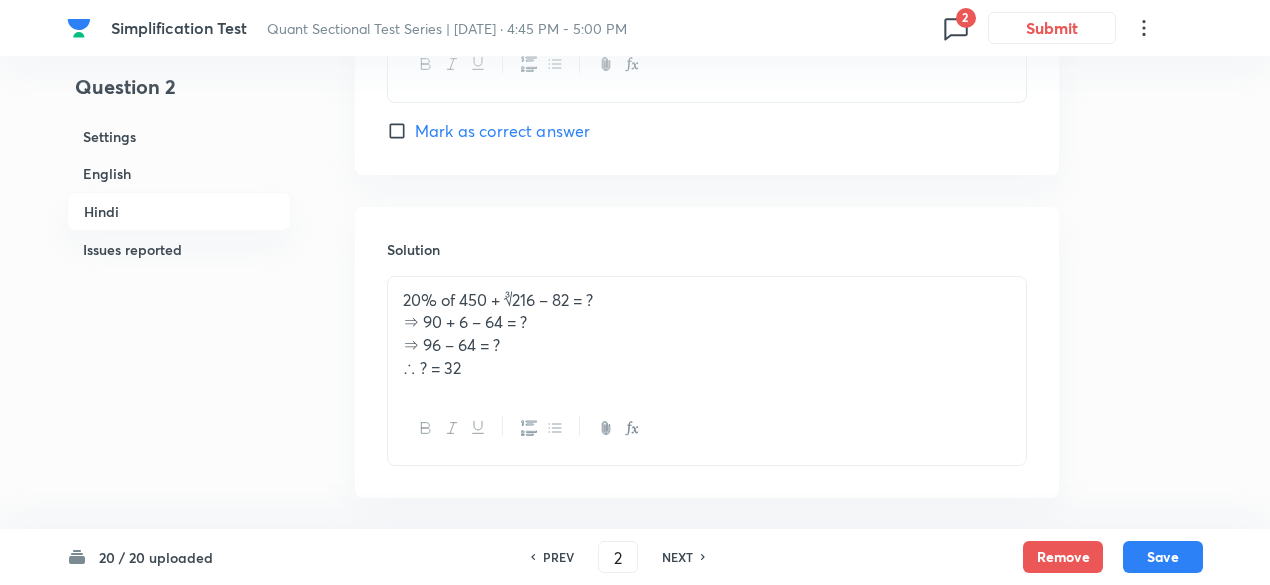 scroll, scrollTop: 5318, scrollLeft: 0, axis: vertical 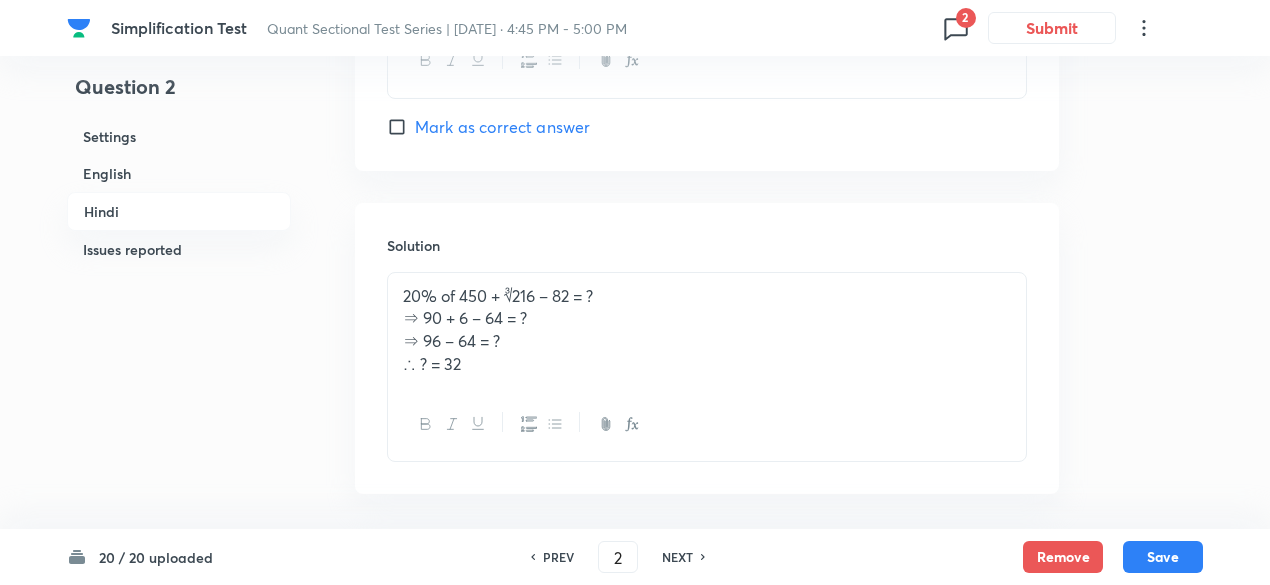 click on "20% of 450 + ∛216 – 82 = ?" at bounding box center (707, 296) 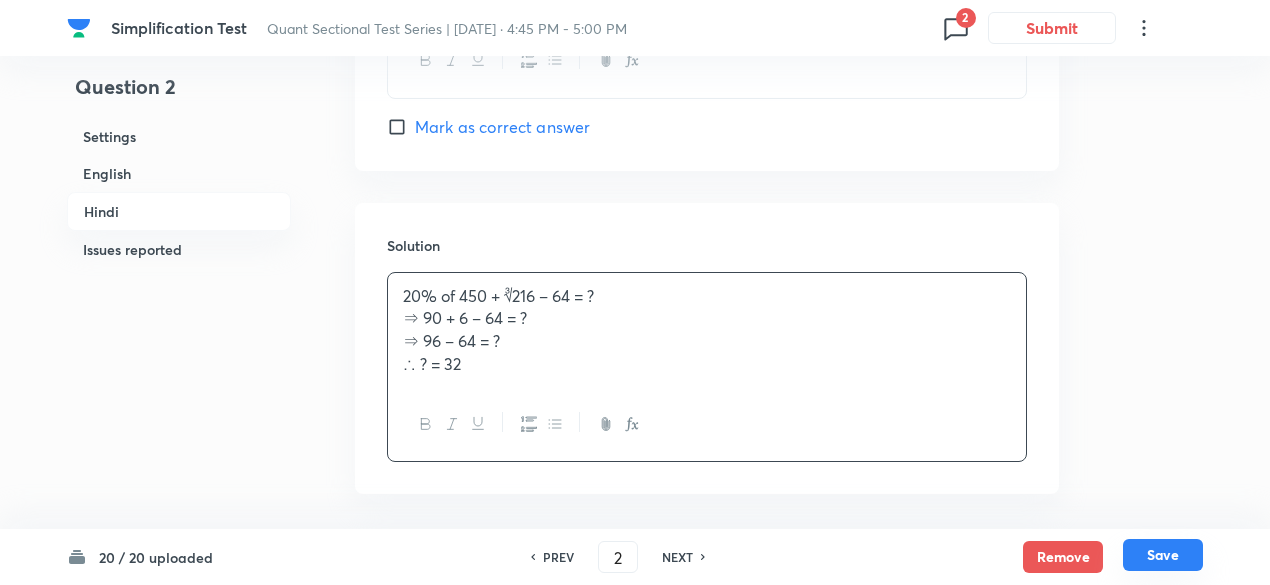 click on "Save" at bounding box center [1163, 555] 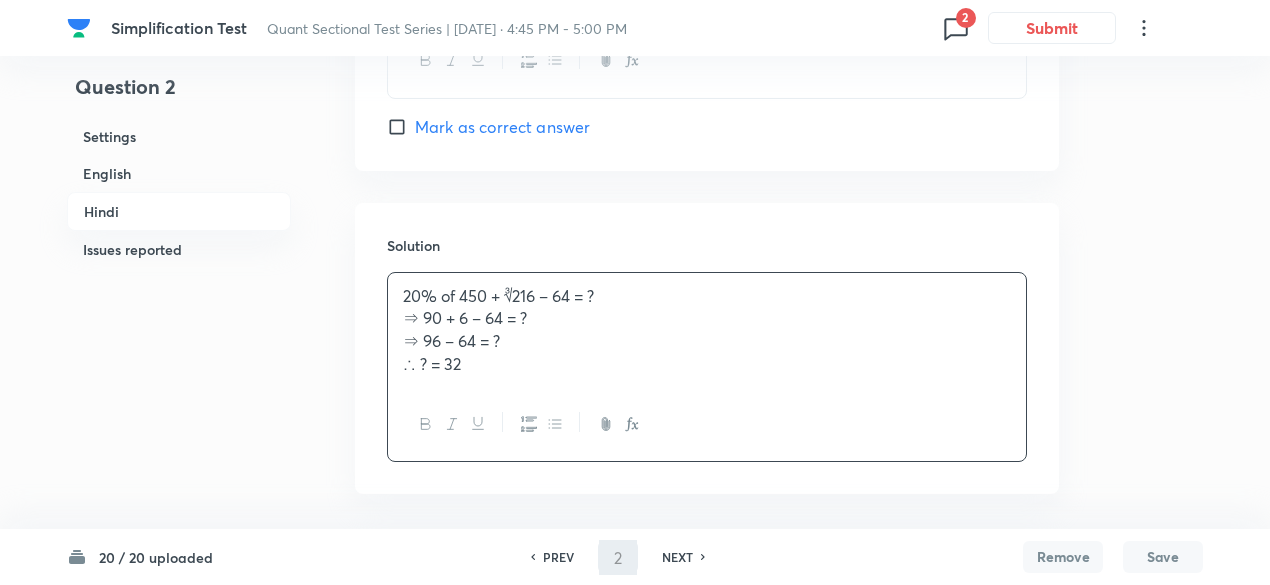 type on "3" 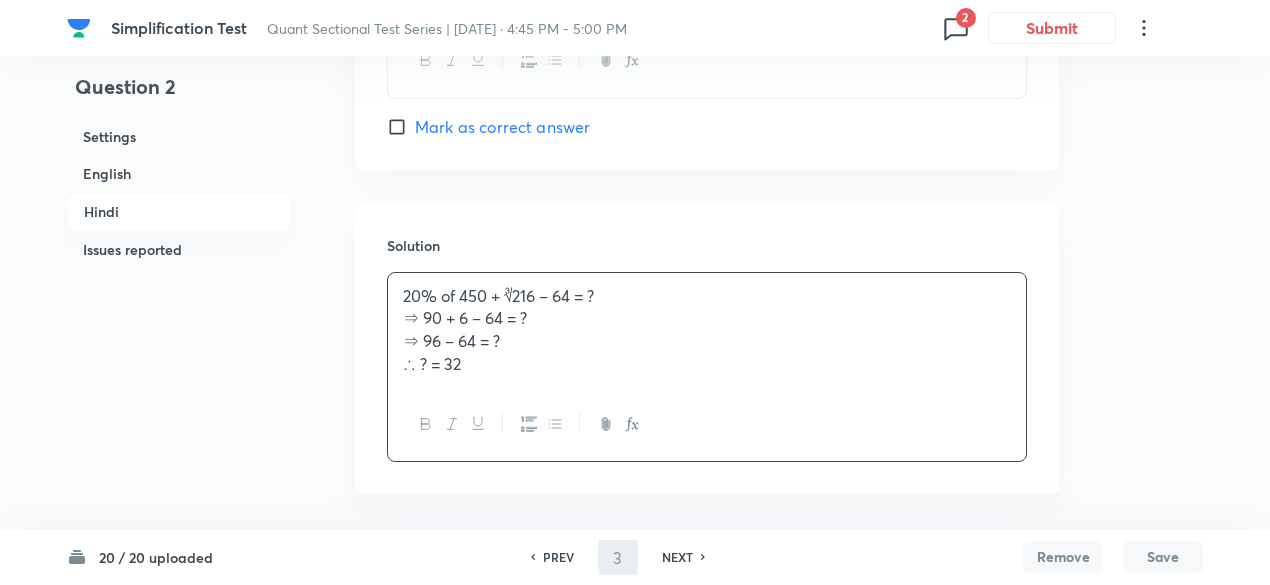 checkbox on "false" 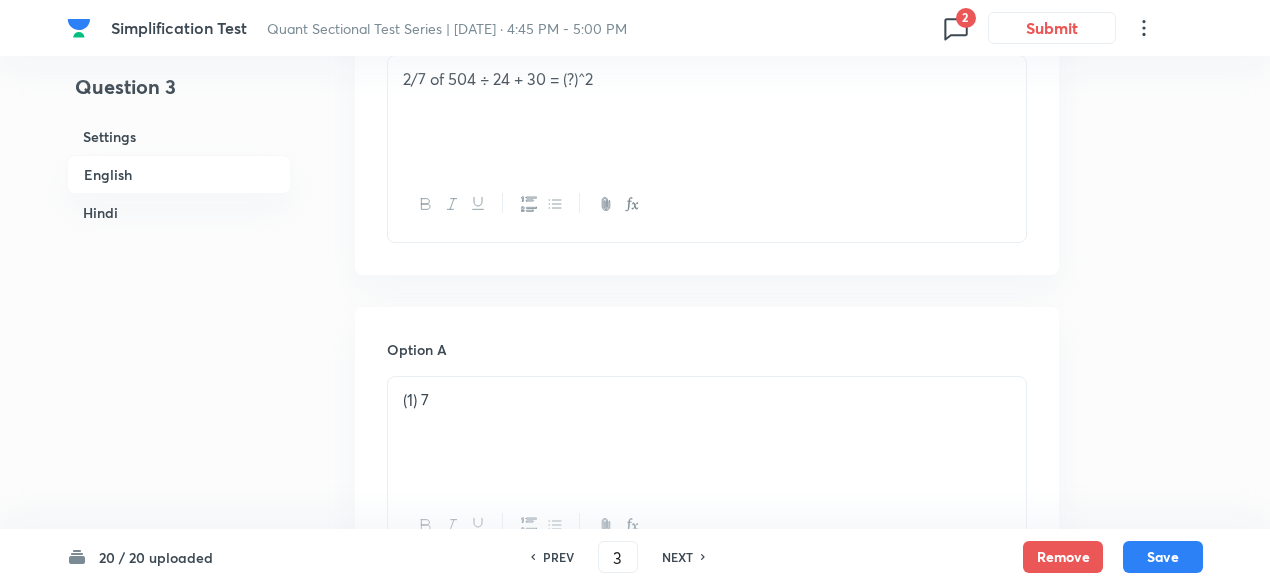 scroll, scrollTop: 0, scrollLeft: 0, axis: both 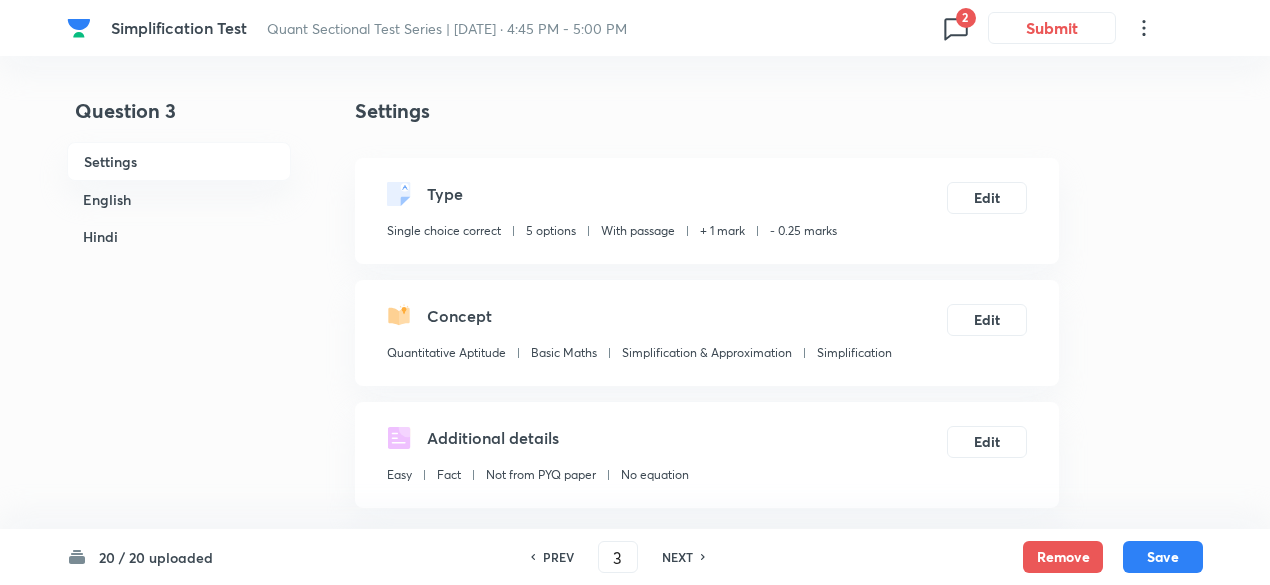 click 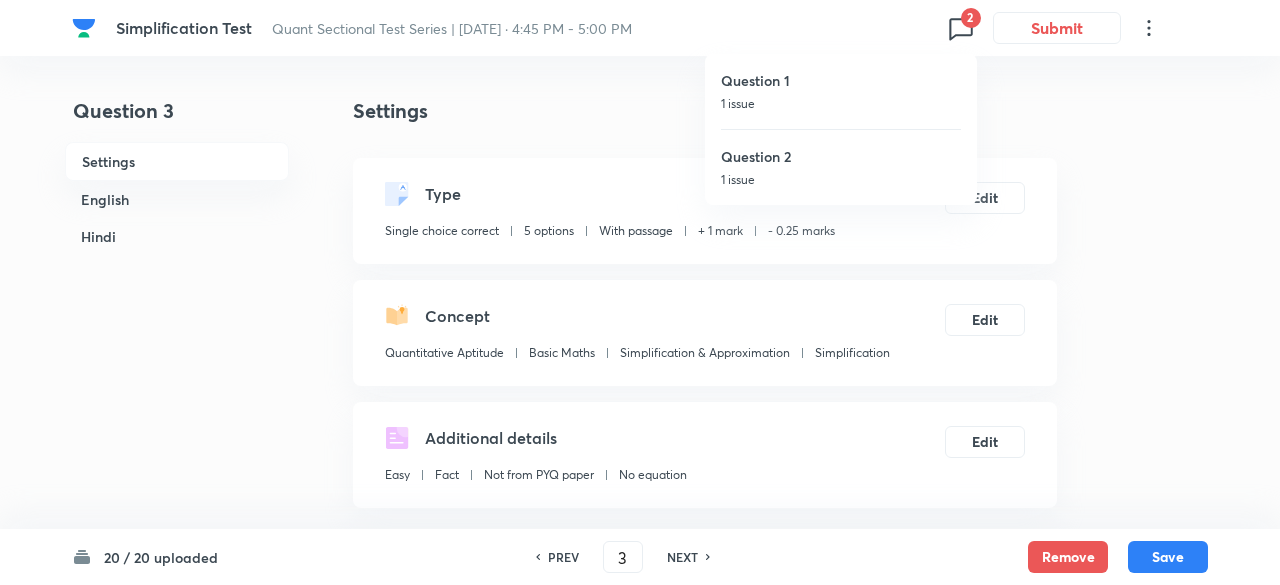 click on "Question 1" at bounding box center [841, 80] 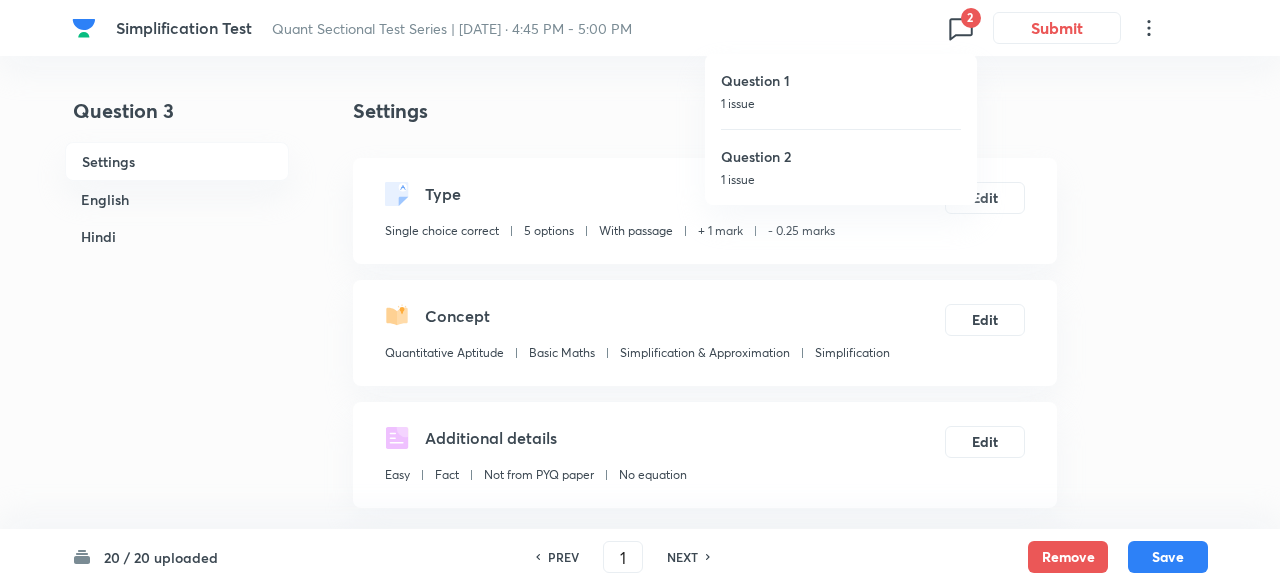checkbox on "false" 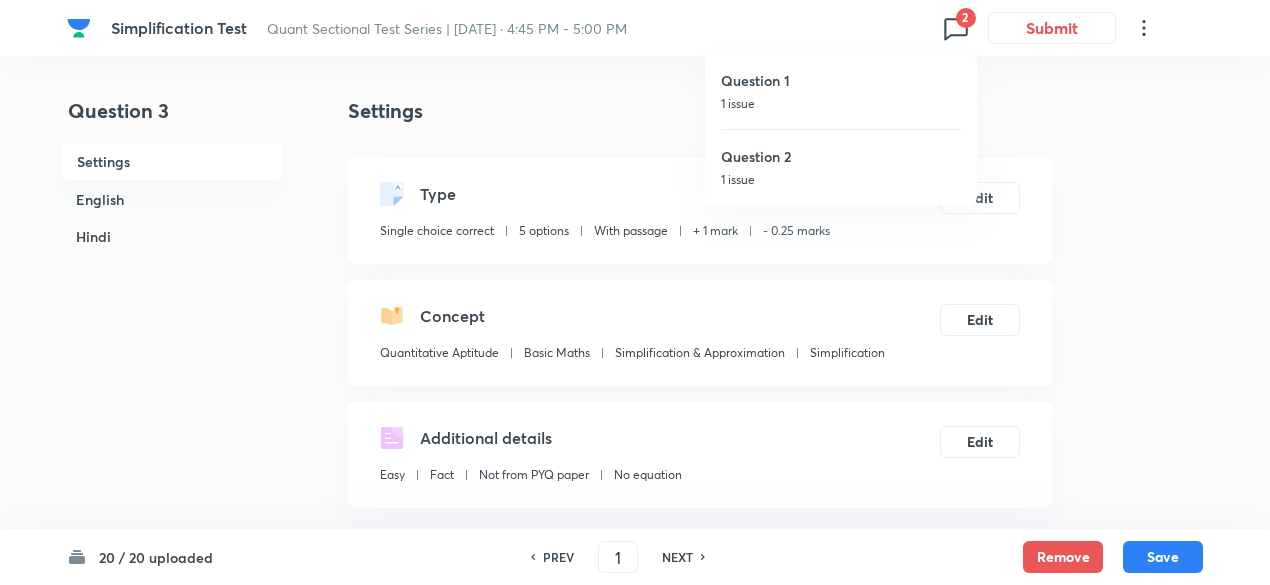 checkbox on "true" 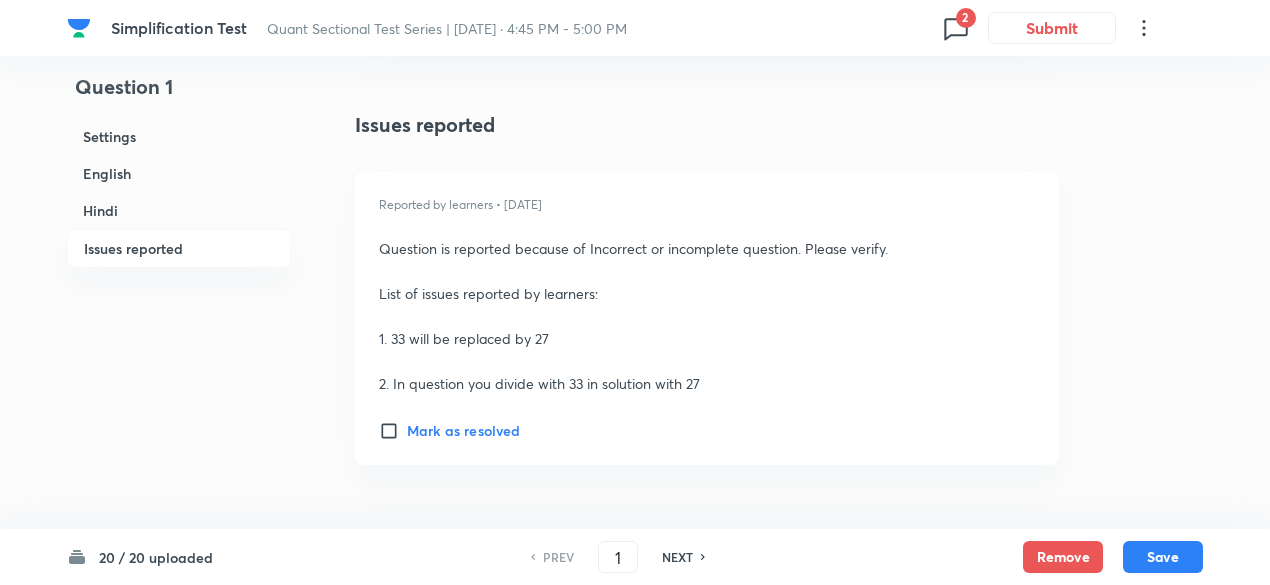 scroll, scrollTop: 5947, scrollLeft: 0, axis: vertical 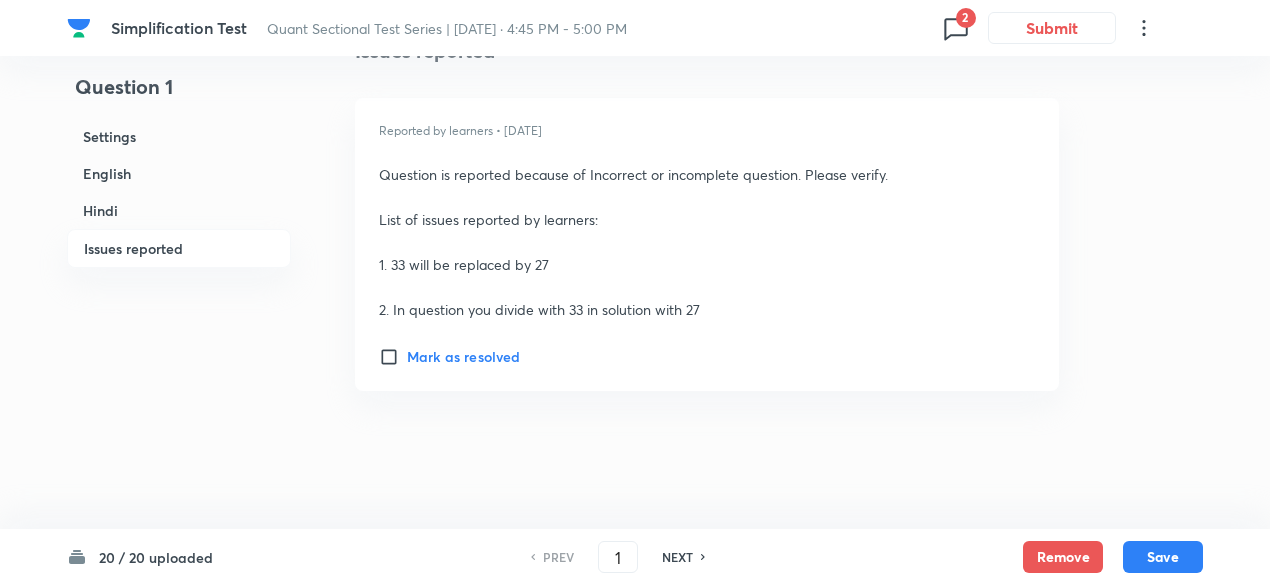 click on "Mark as resolved" at bounding box center (463, 356) 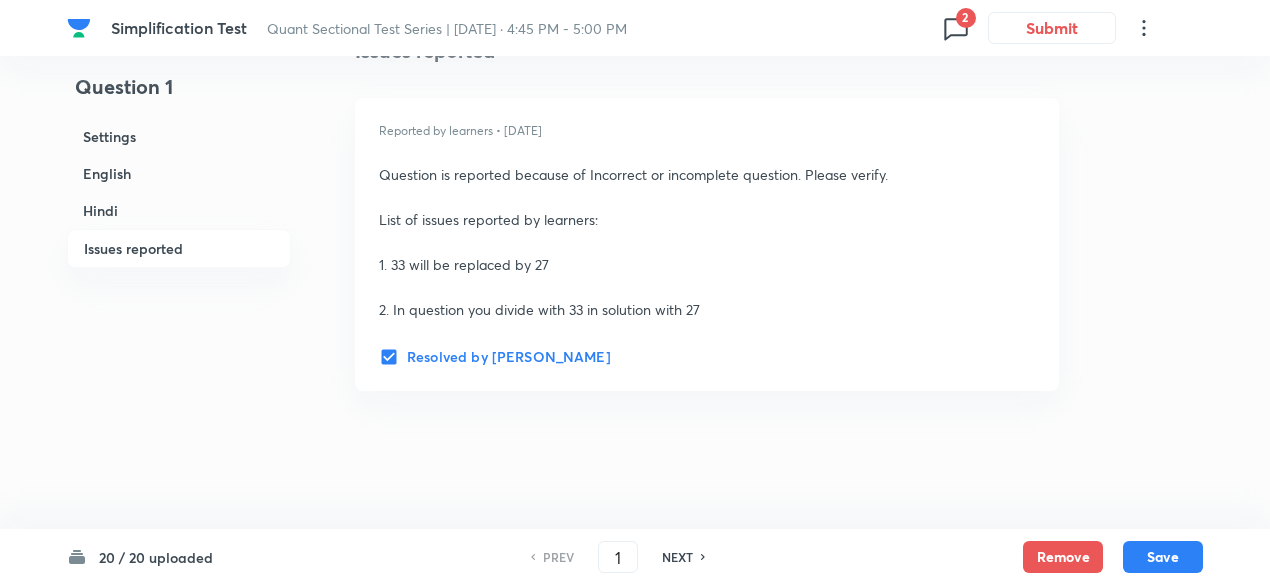 click on "Resolved by Thamarai Selvan" at bounding box center [509, 356] 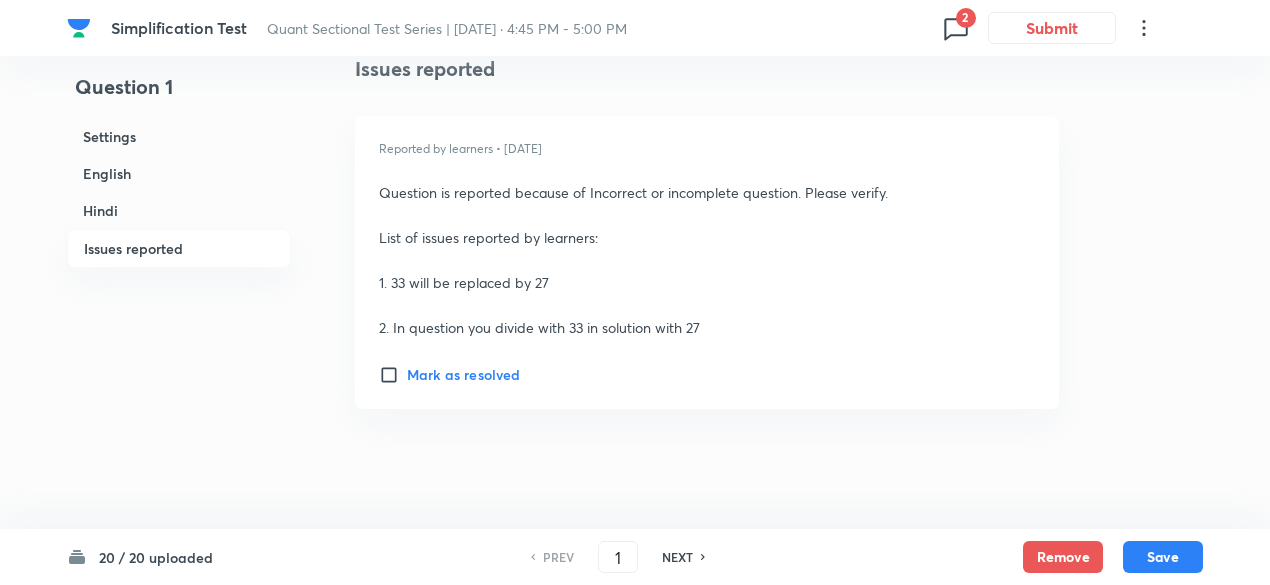 scroll, scrollTop: 5947, scrollLeft: 0, axis: vertical 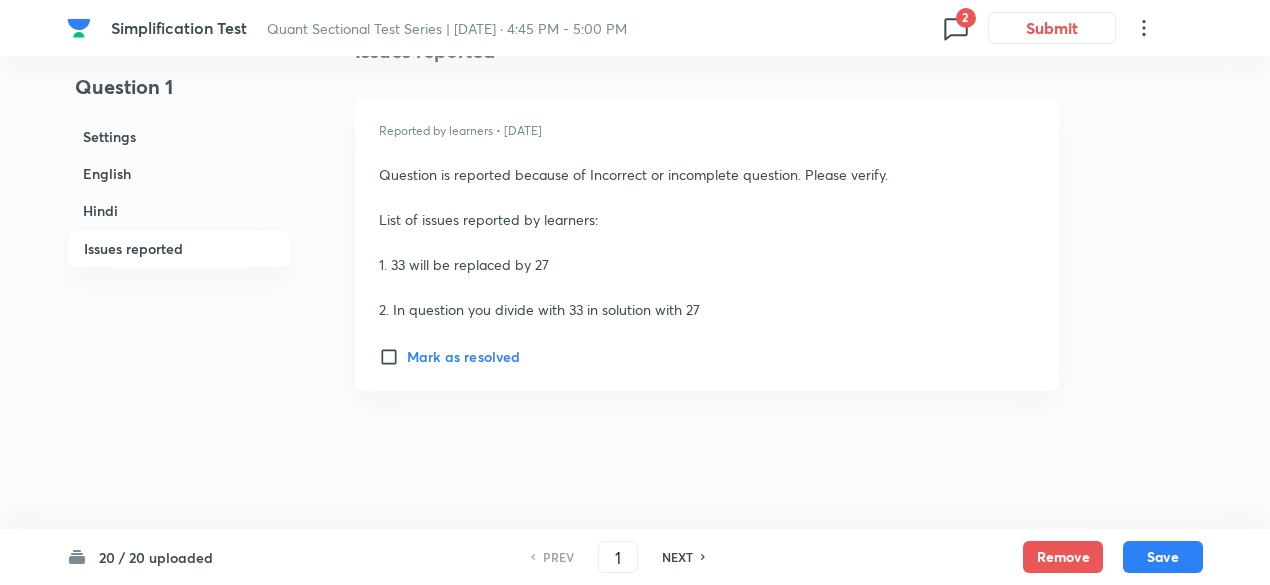 click on "Mark as resolved" at bounding box center (463, 356) 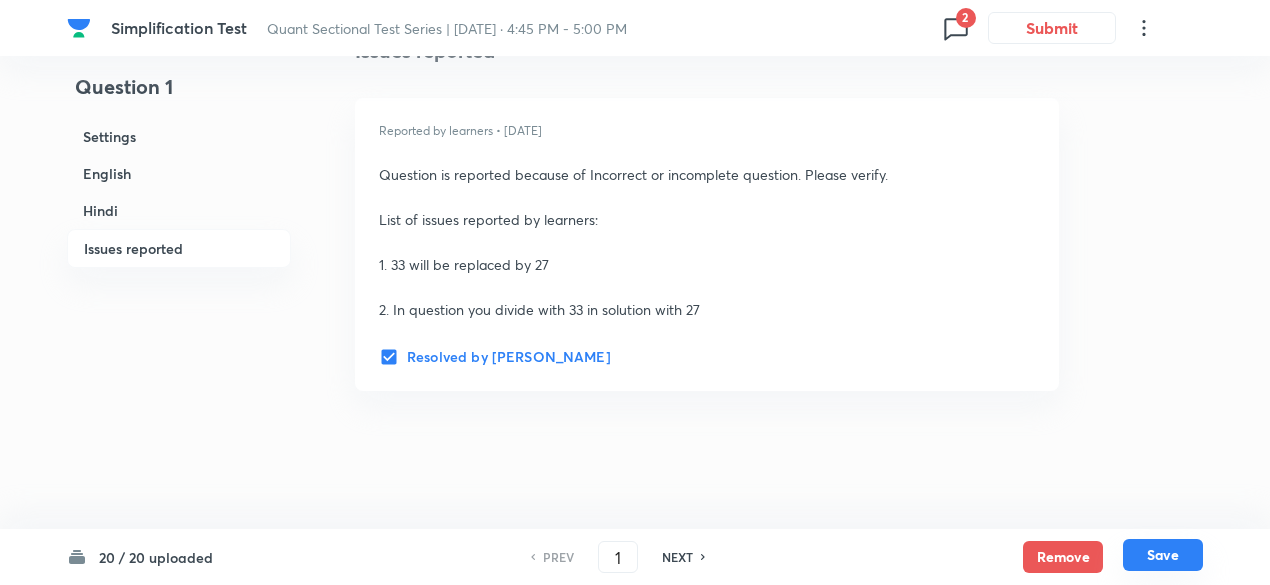 click on "Save" at bounding box center (1163, 555) 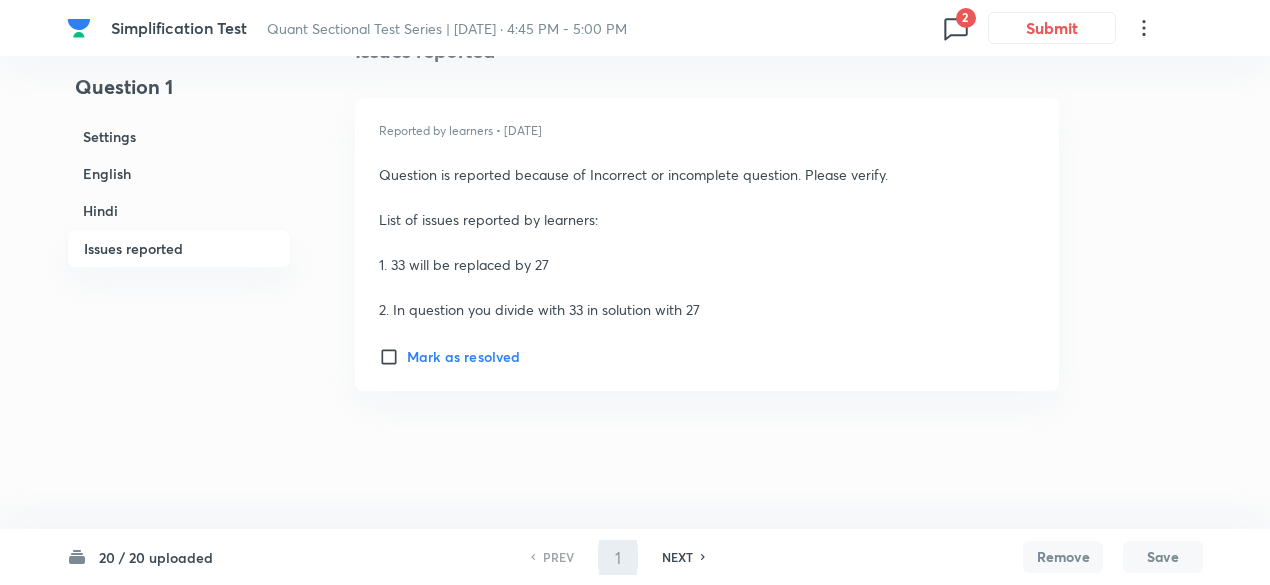 type on "2" 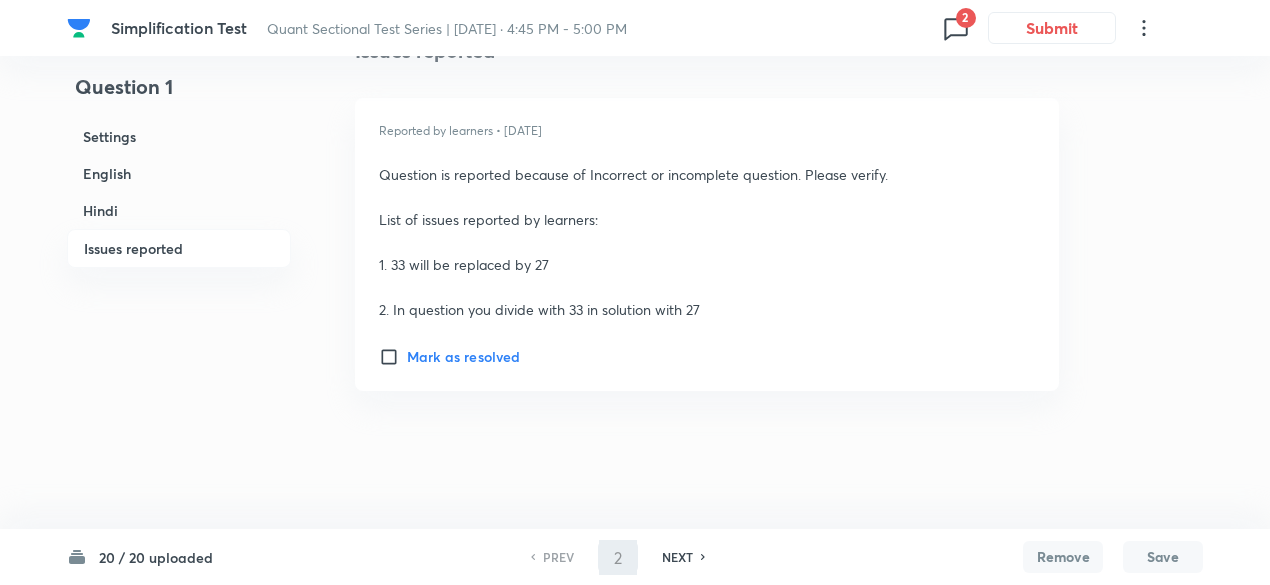 checkbox on "false" 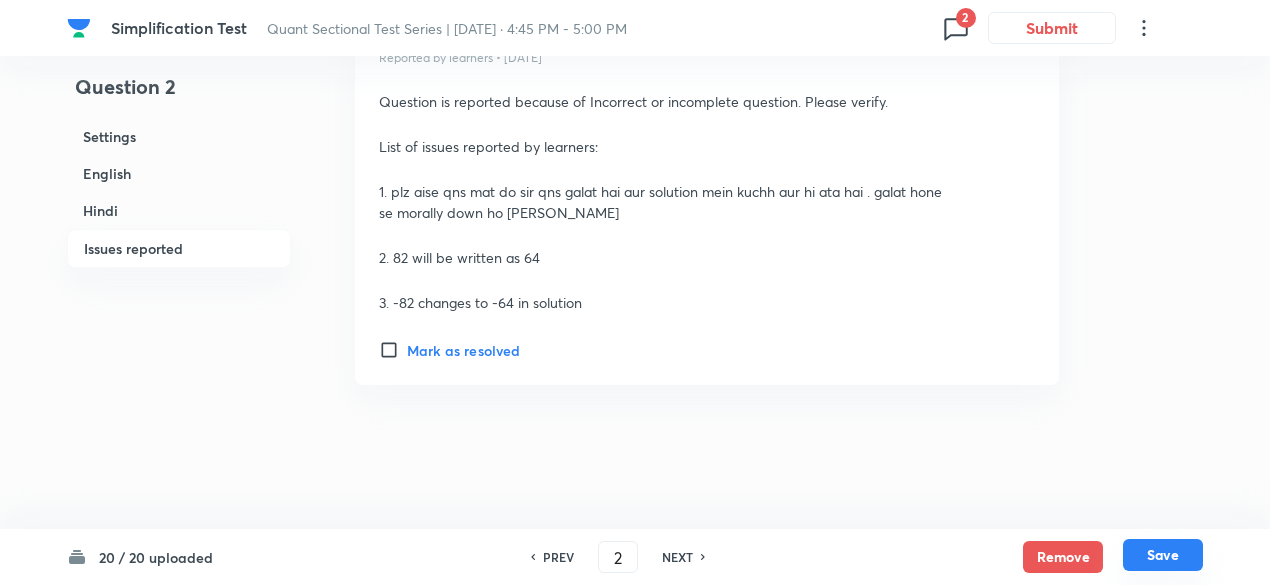 scroll, scrollTop: 5922, scrollLeft: 0, axis: vertical 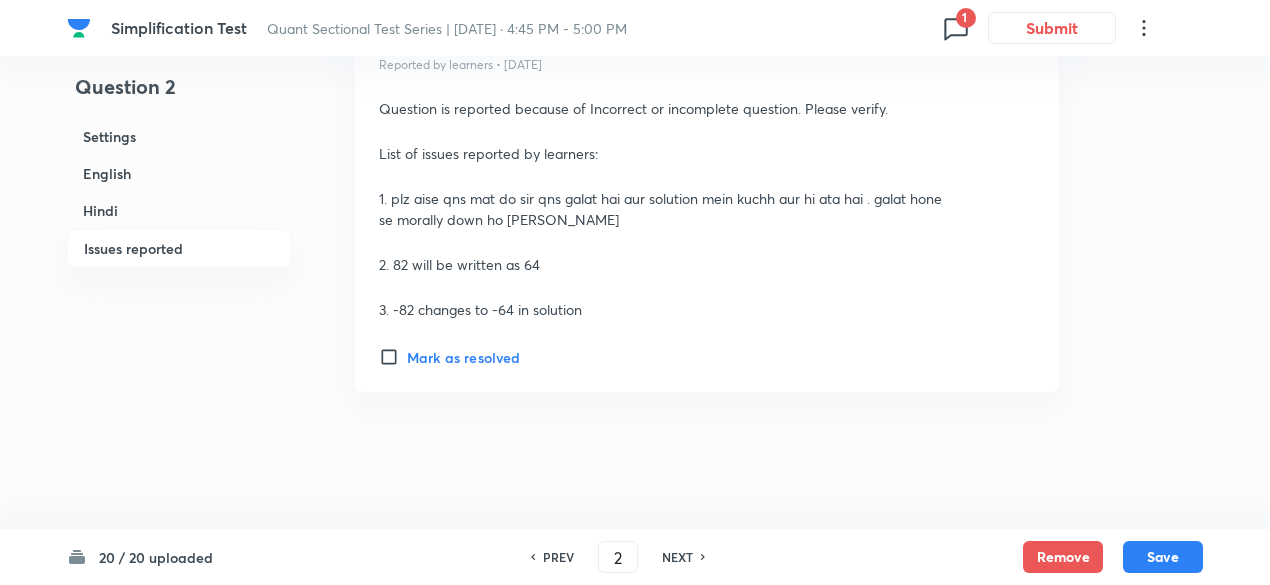 click on "Mark as resolved" at bounding box center [463, 357] 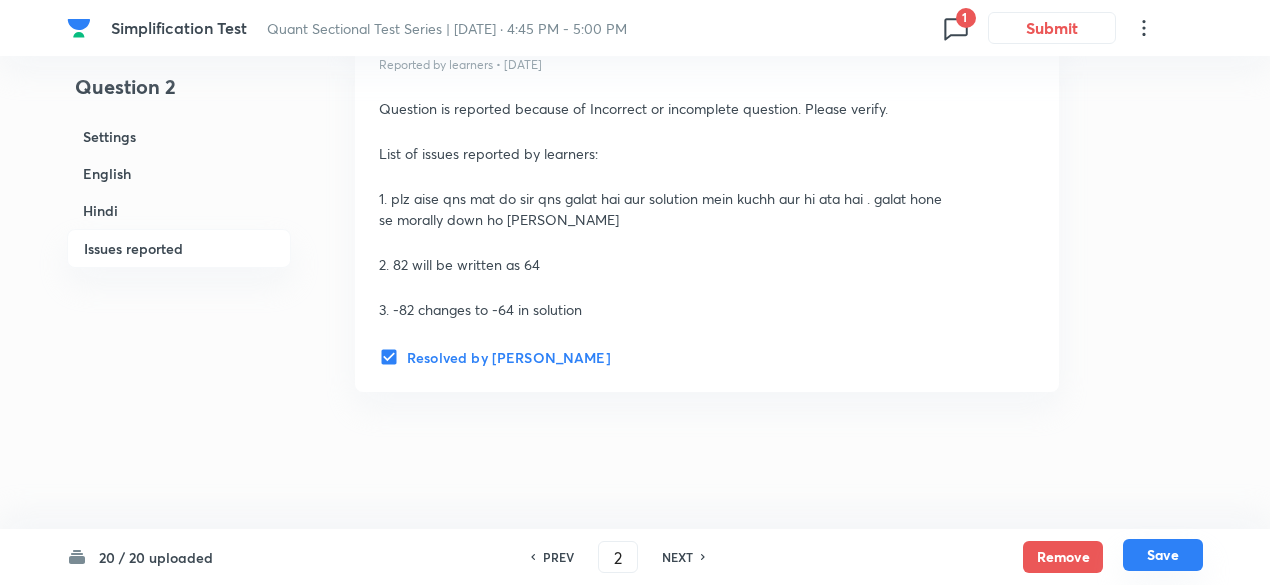 click on "Save" at bounding box center (1163, 555) 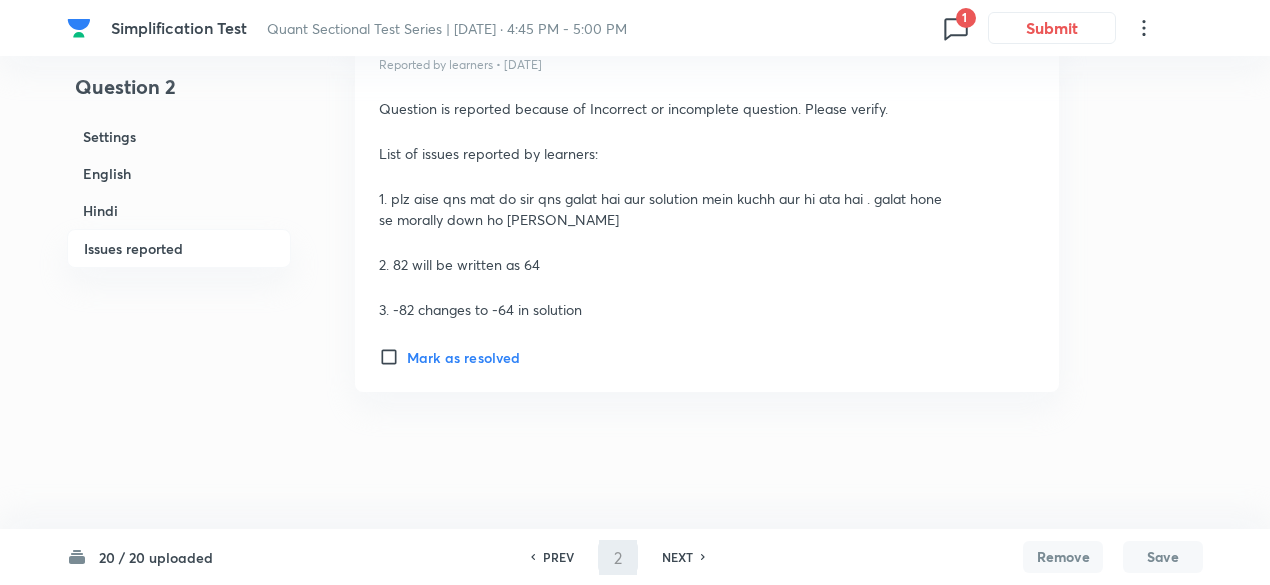 type on "3" 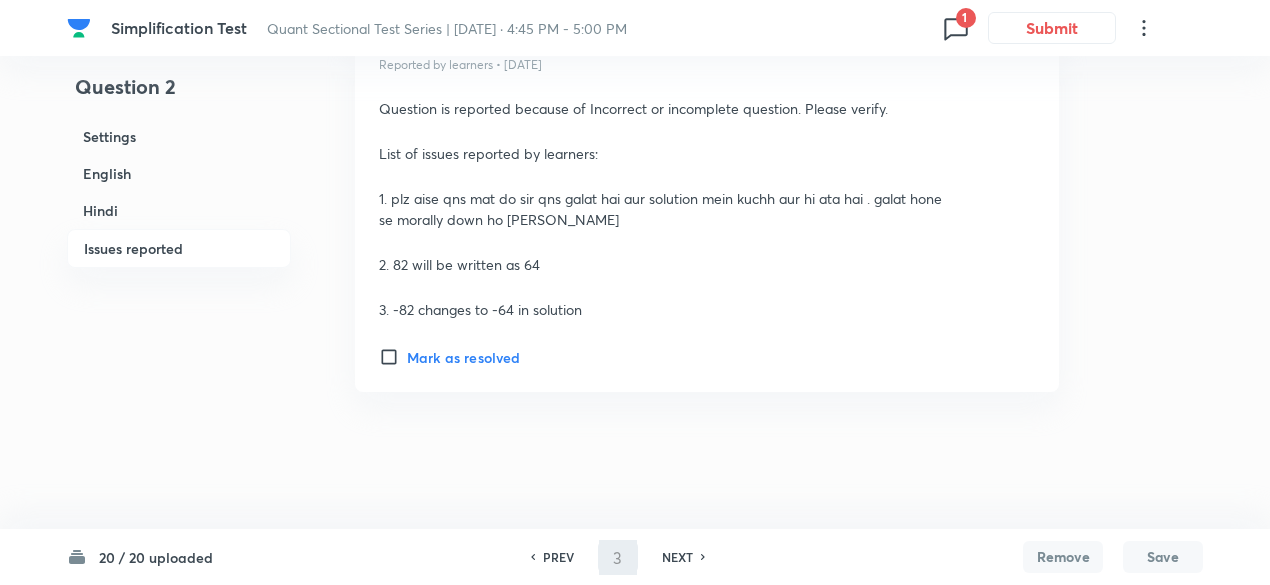 checkbox on "false" 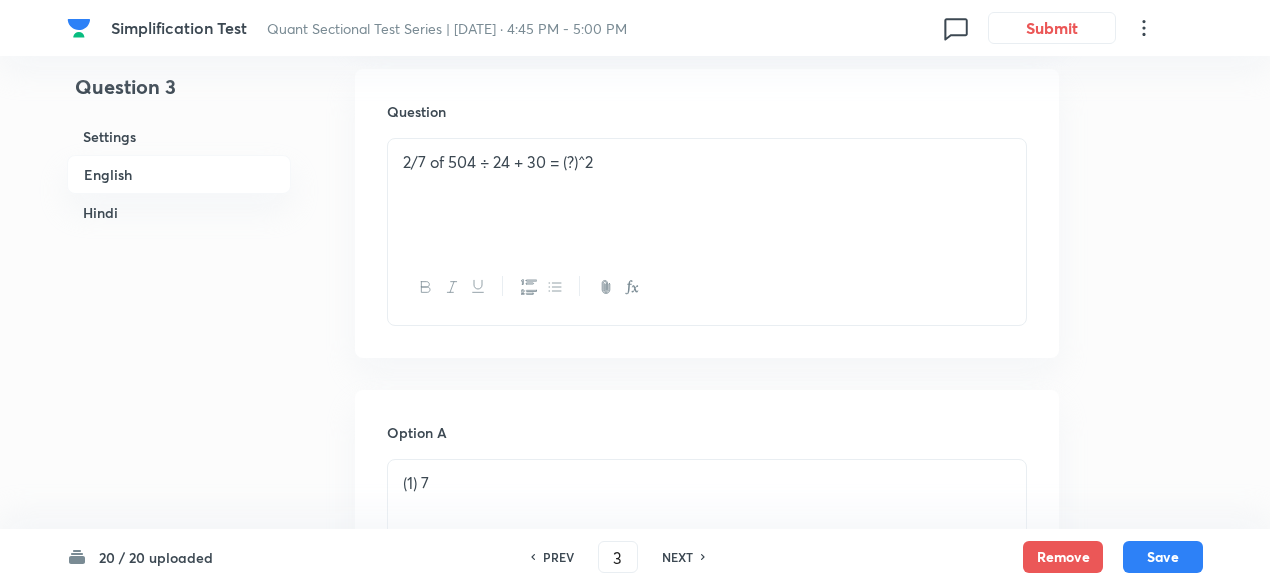 scroll, scrollTop: 915, scrollLeft: 0, axis: vertical 